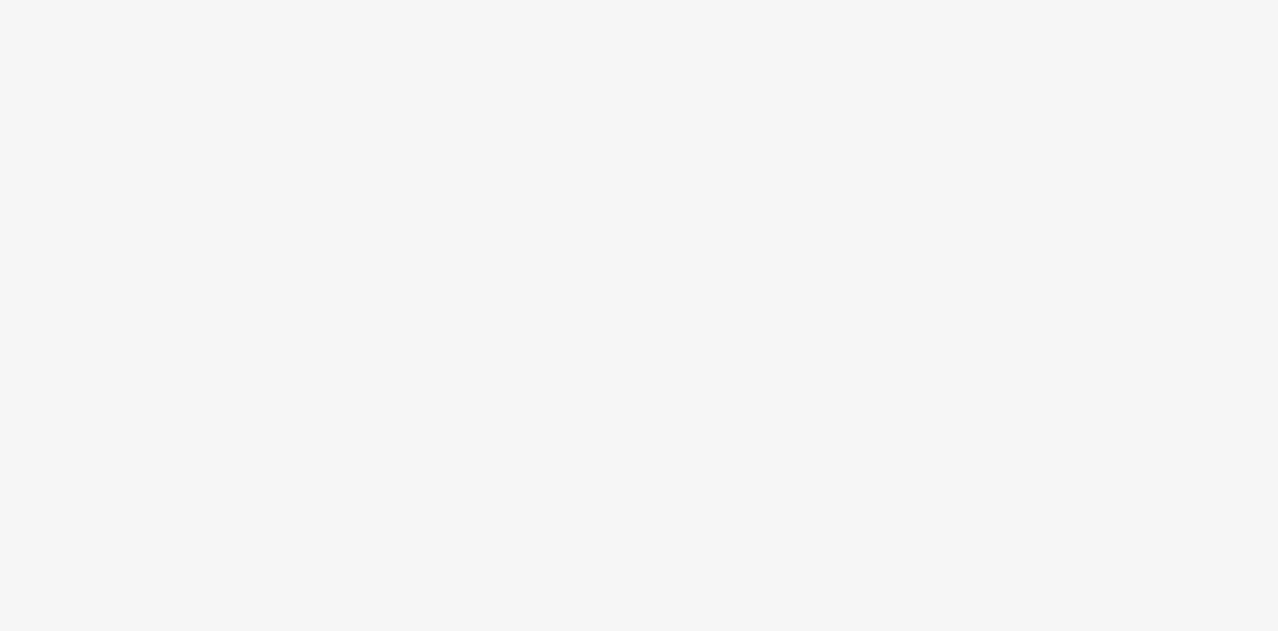 scroll, scrollTop: 0, scrollLeft: 0, axis: both 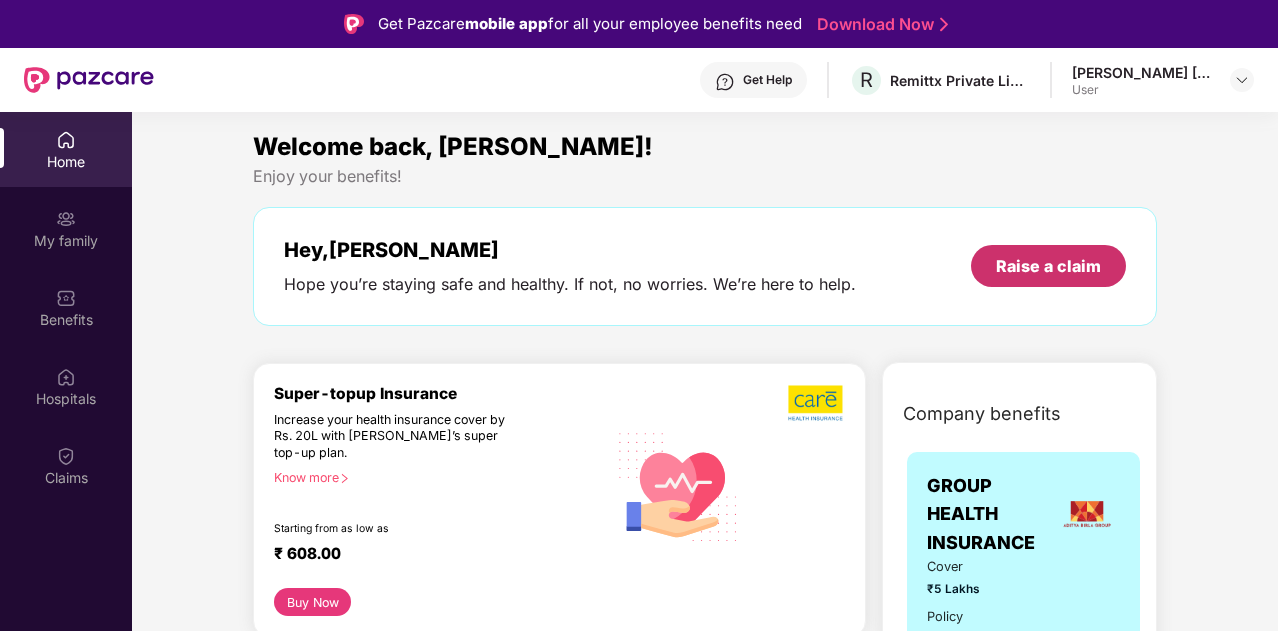 click on "Raise a claim" at bounding box center [1048, 266] 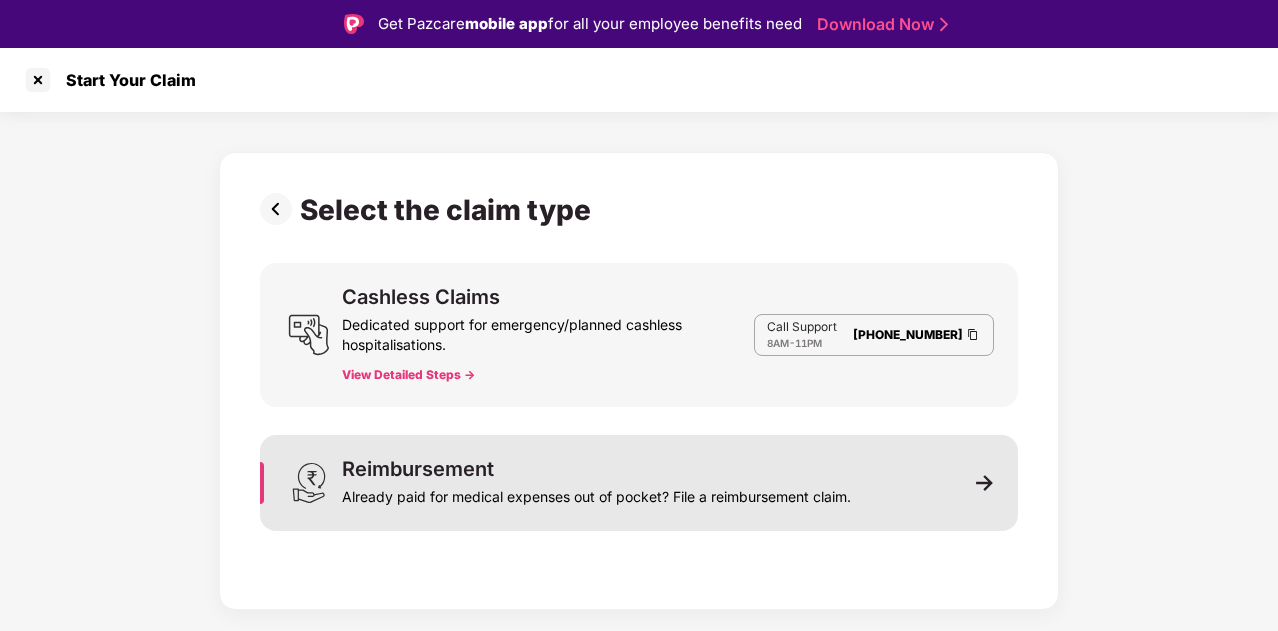 click at bounding box center (985, 483) 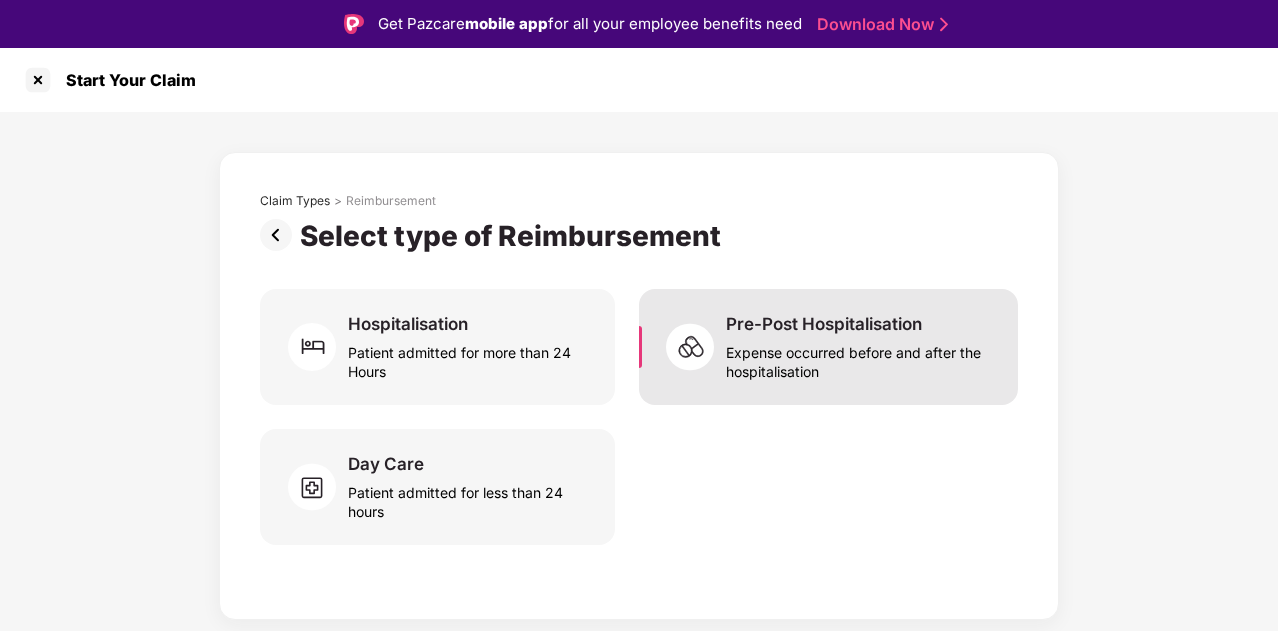 click on "Expense occurred before and after the hospitalisation" at bounding box center [860, 358] 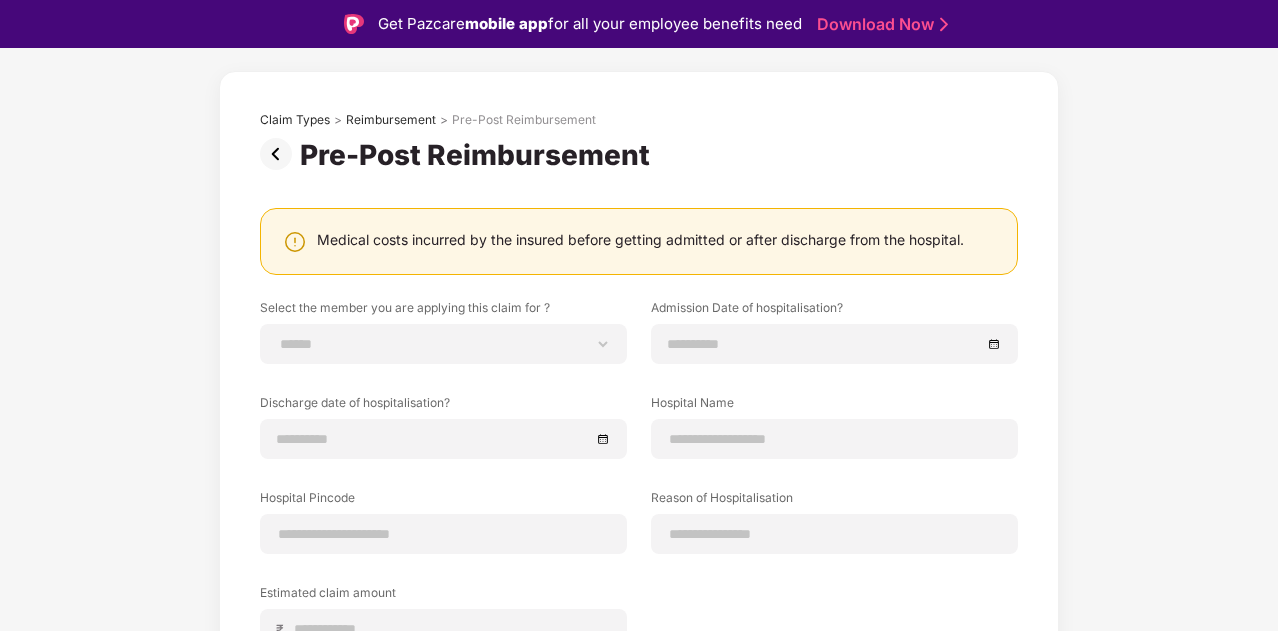 scroll, scrollTop: 82, scrollLeft: 0, axis: vertical 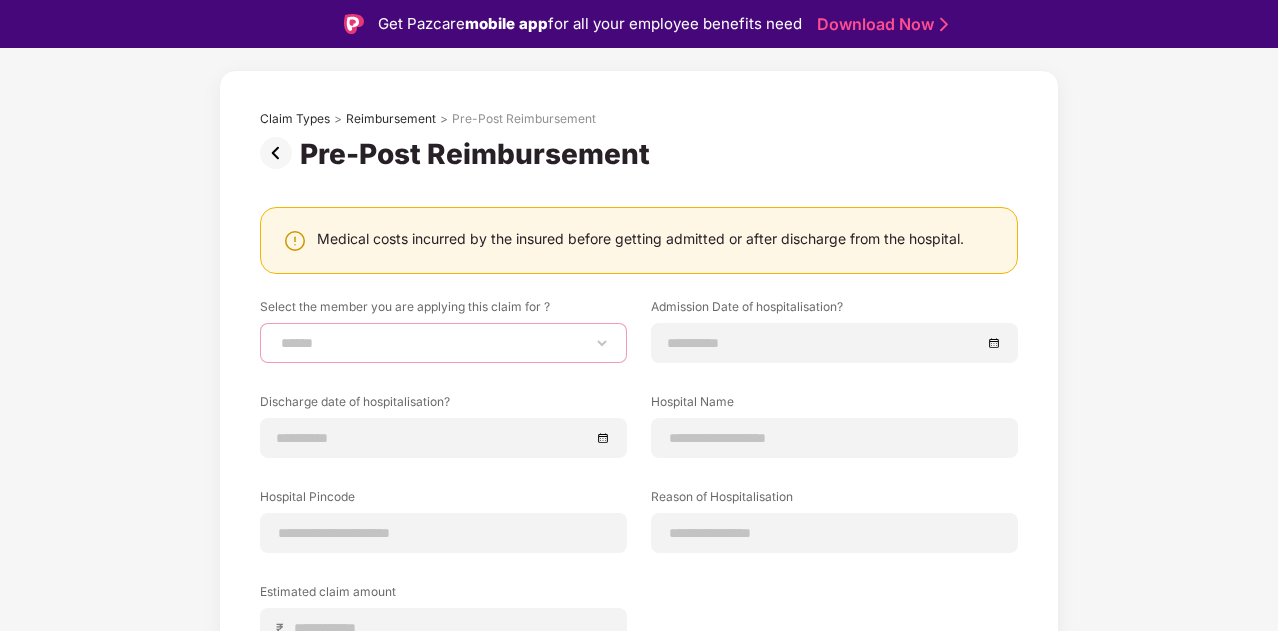 click on "**********" at bounding box center [443, 343] 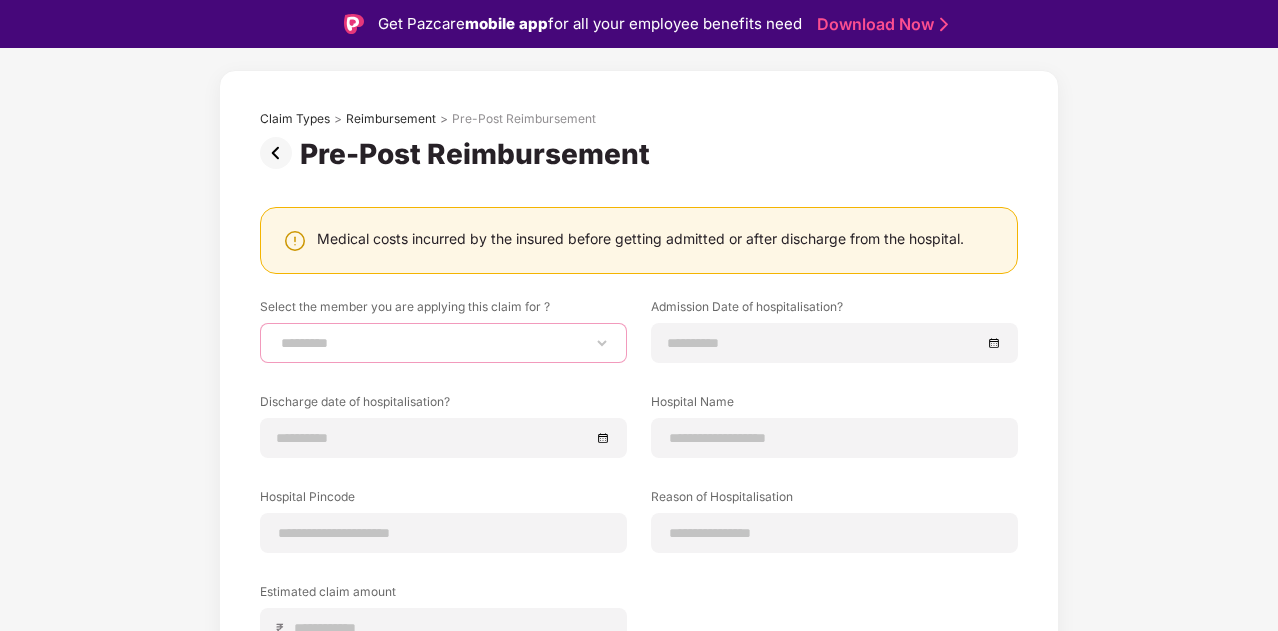 click on "**********" at bounding box center (443, 343) 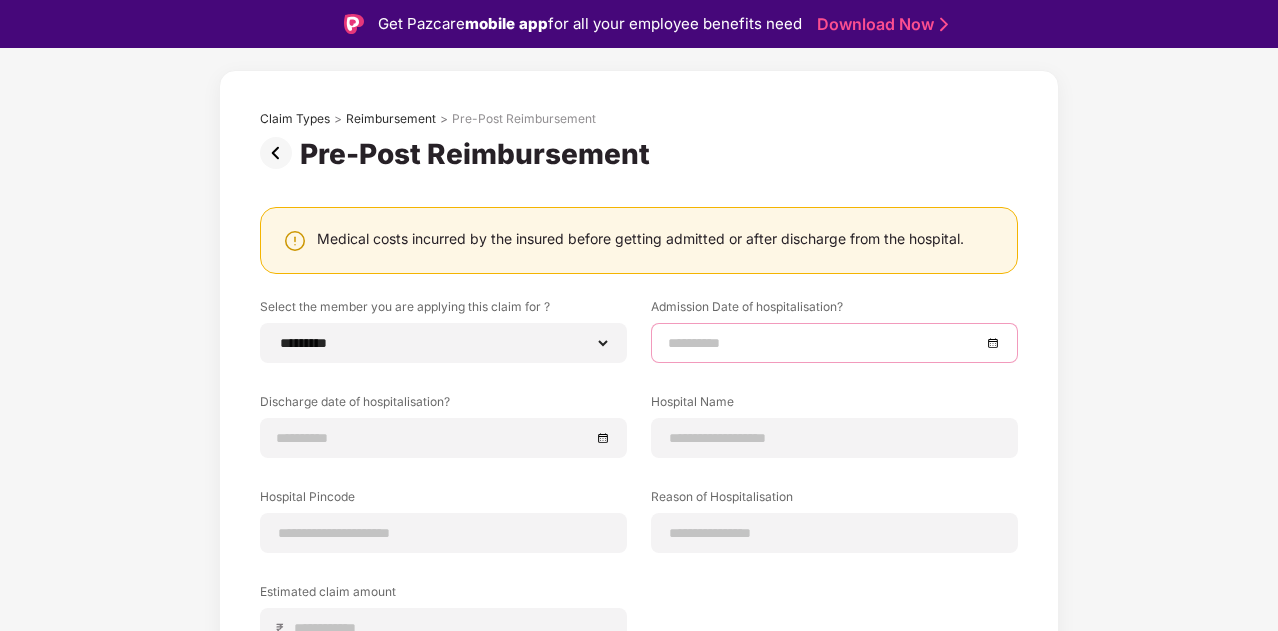 click at bounding box center [824, 343] 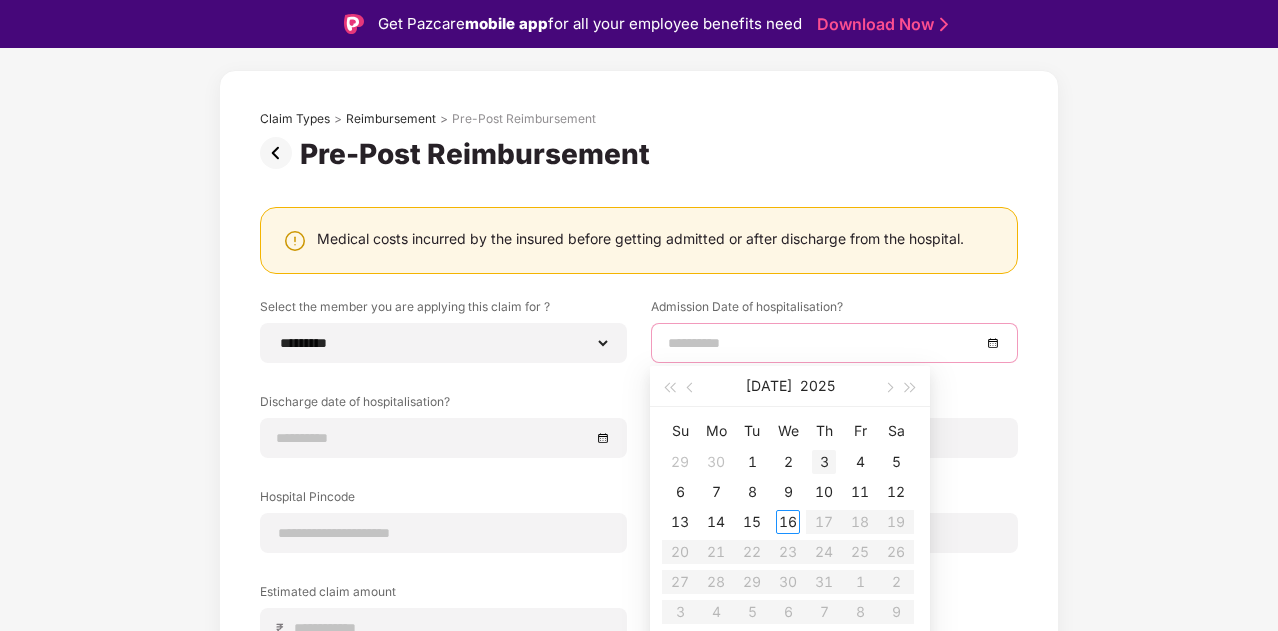 type on "**********" 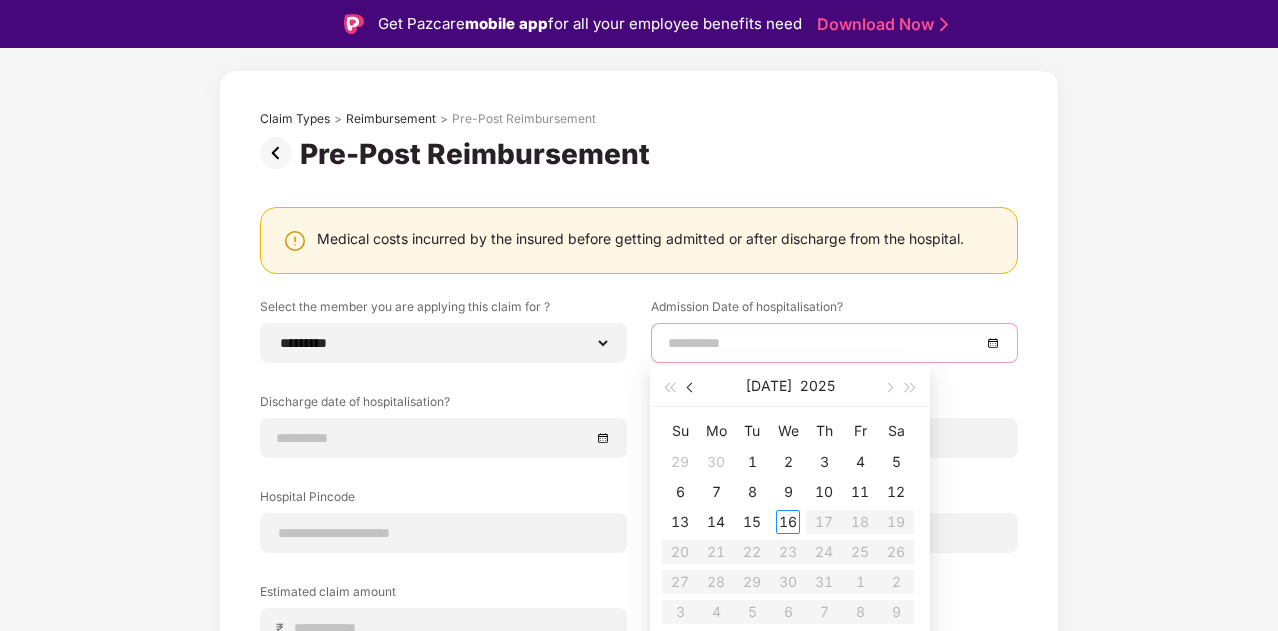 click at bounding box center (691, 386) 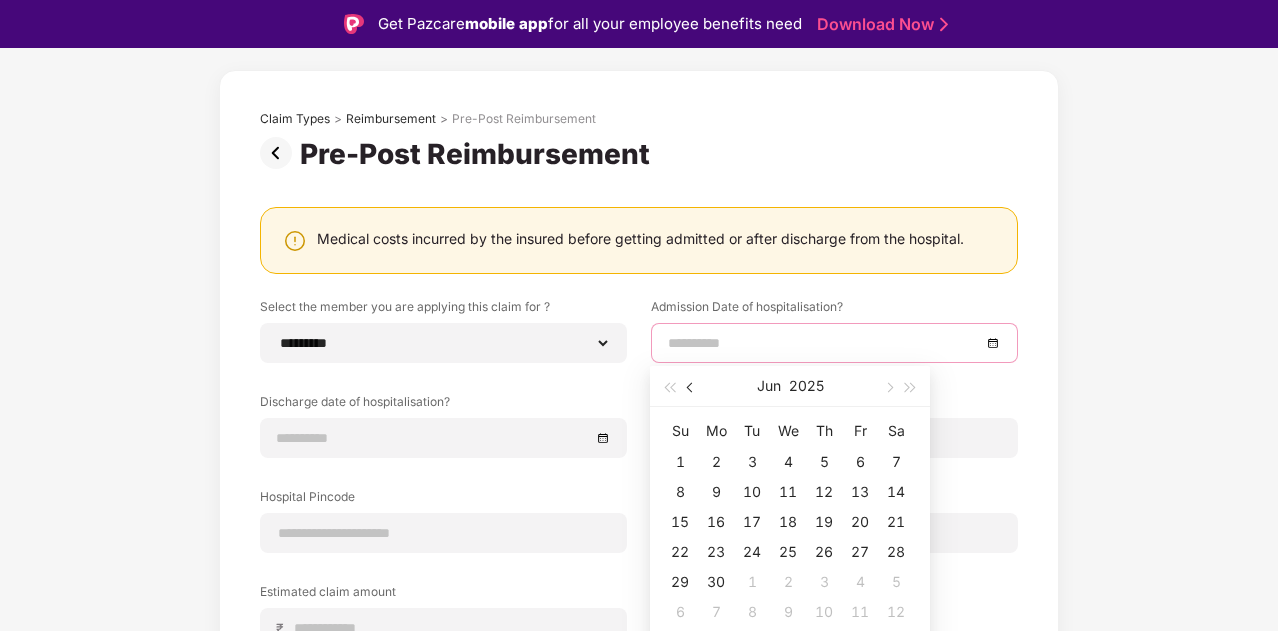 click at bounding box center [691, 386] 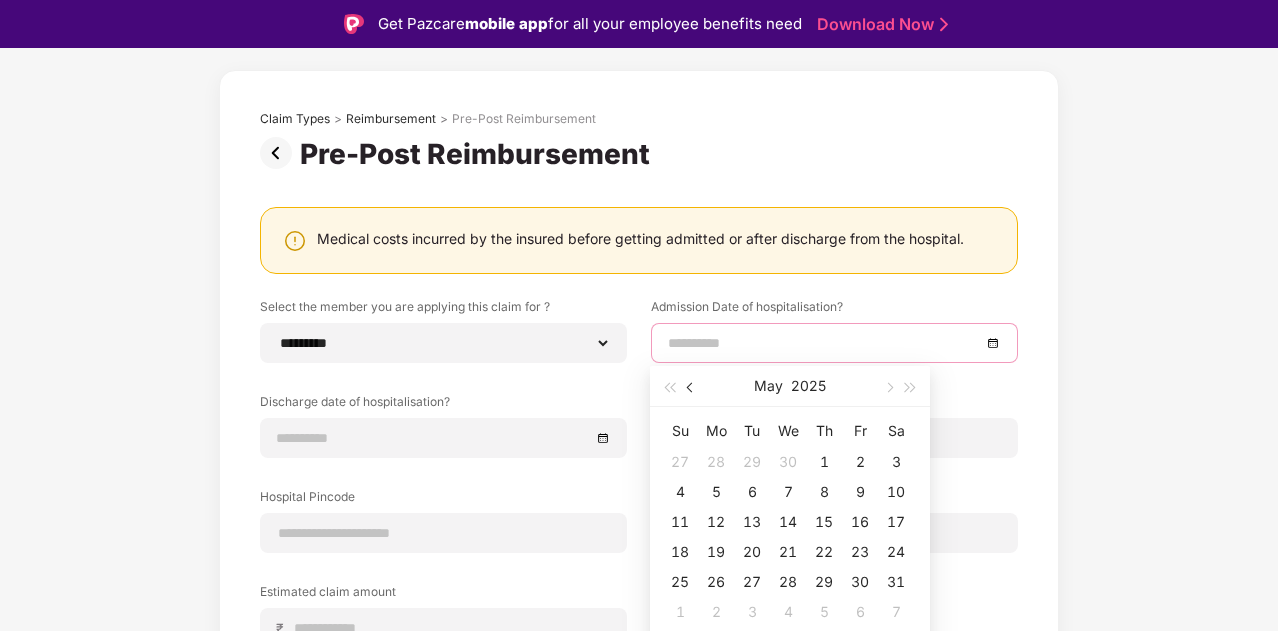 click at bounding box center [691, 386] 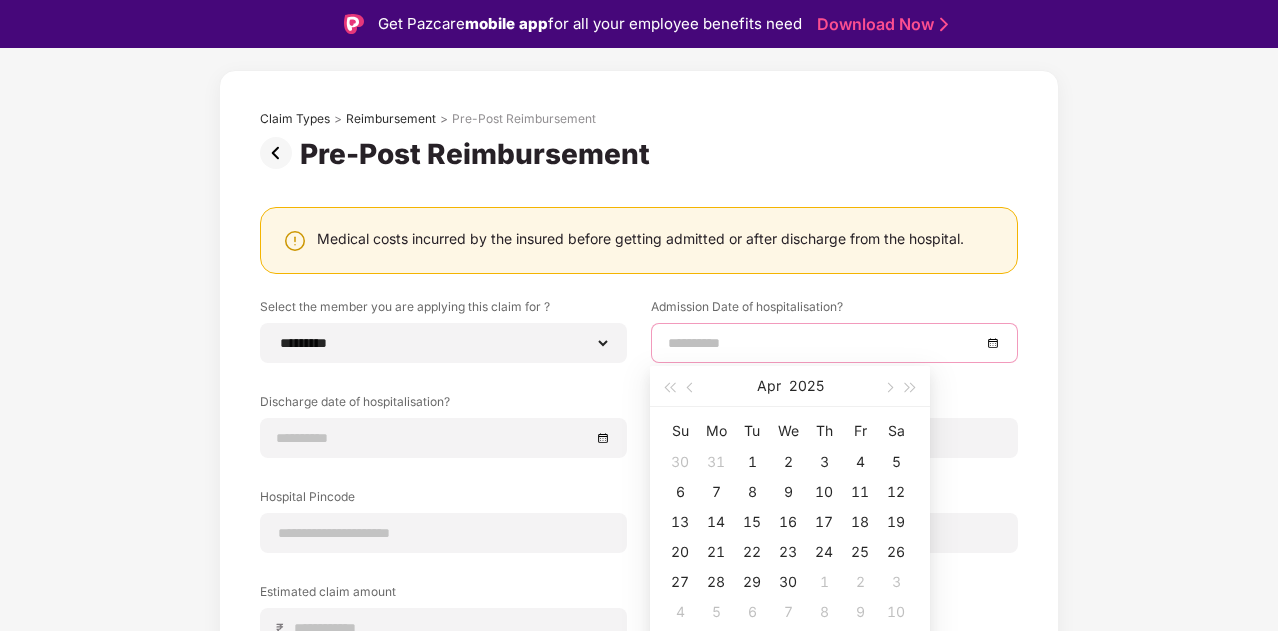 type on "**********" 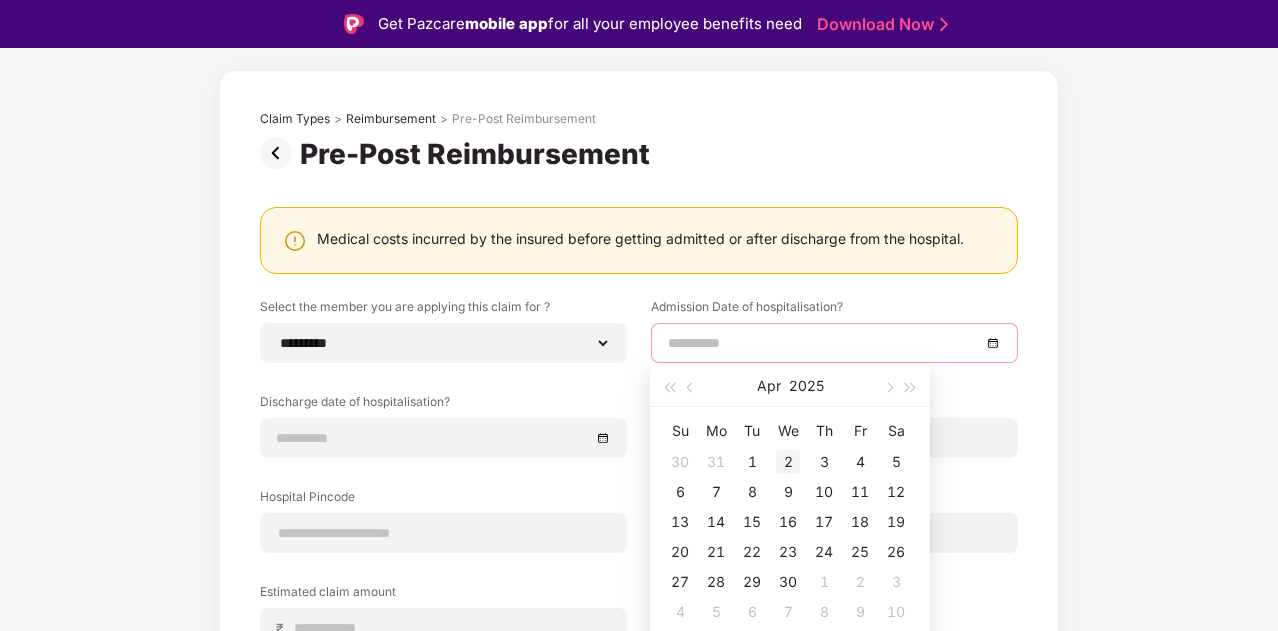 type on "**********" 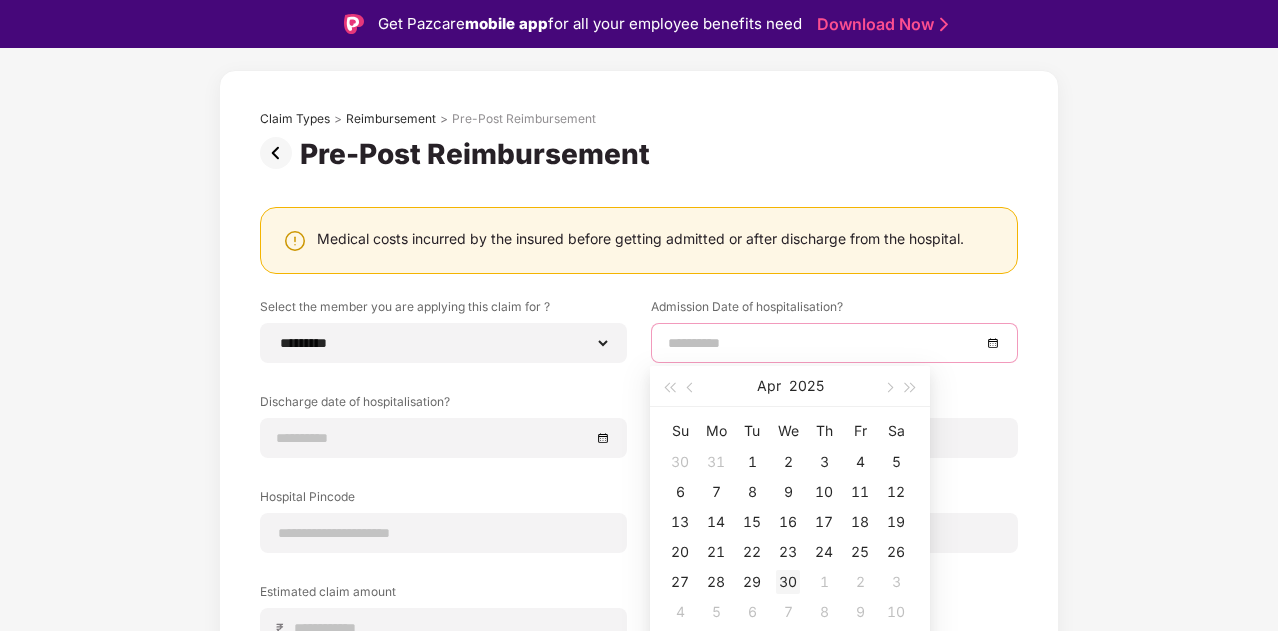 type on "**********" 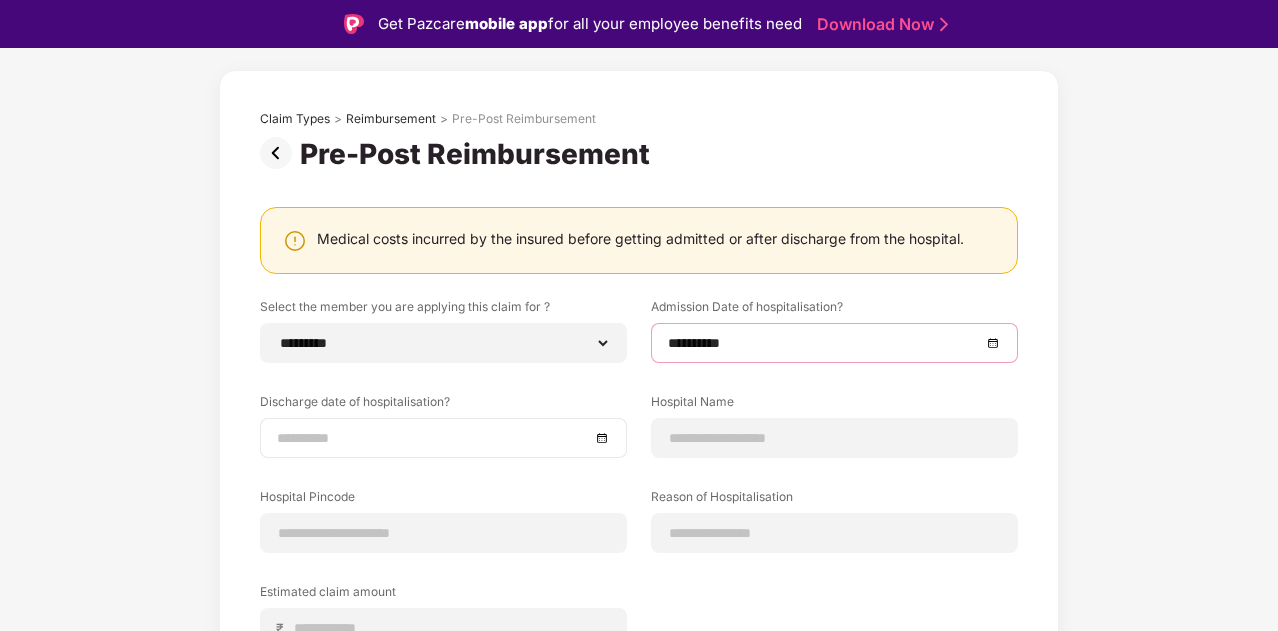 click at bounding box center (433, 438) 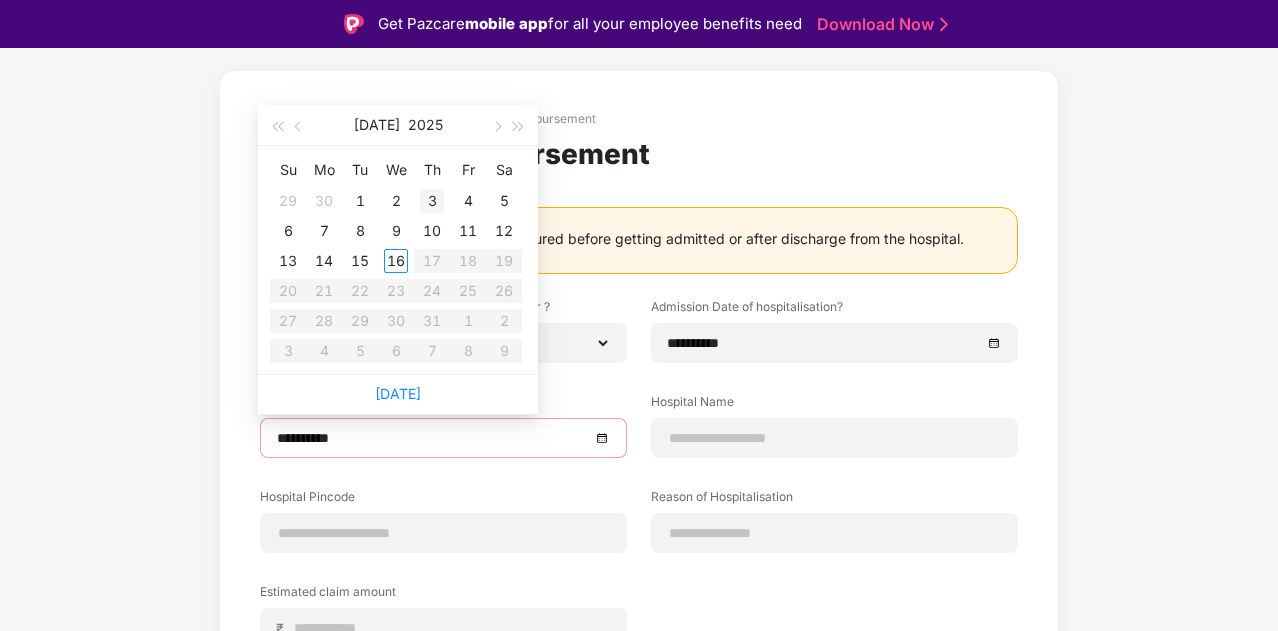 type on "**********" 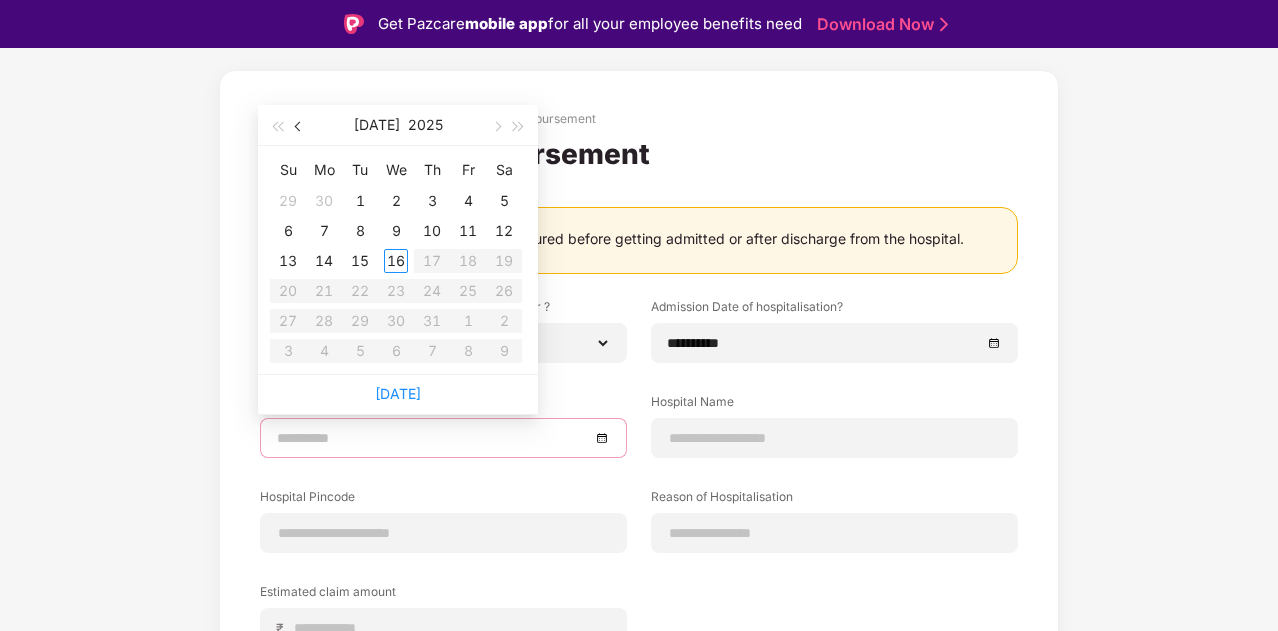 click at bounding box center [299, 125] 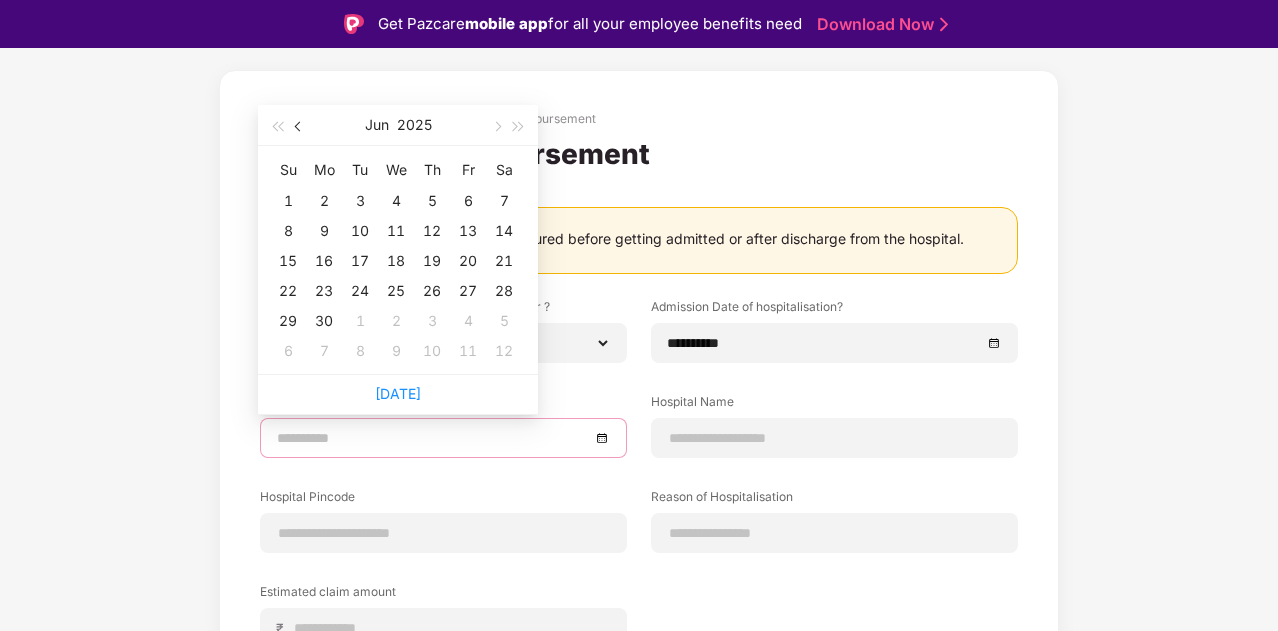 click at bounding box center [299, 125] 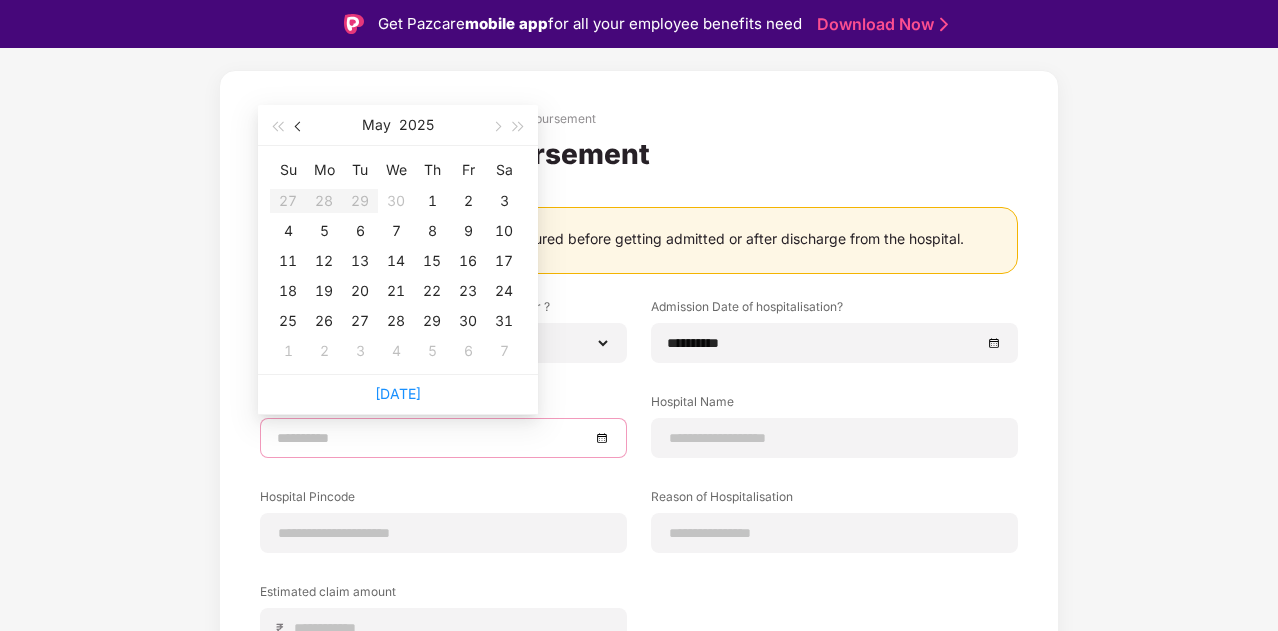 click at bounding box center (299, 125) 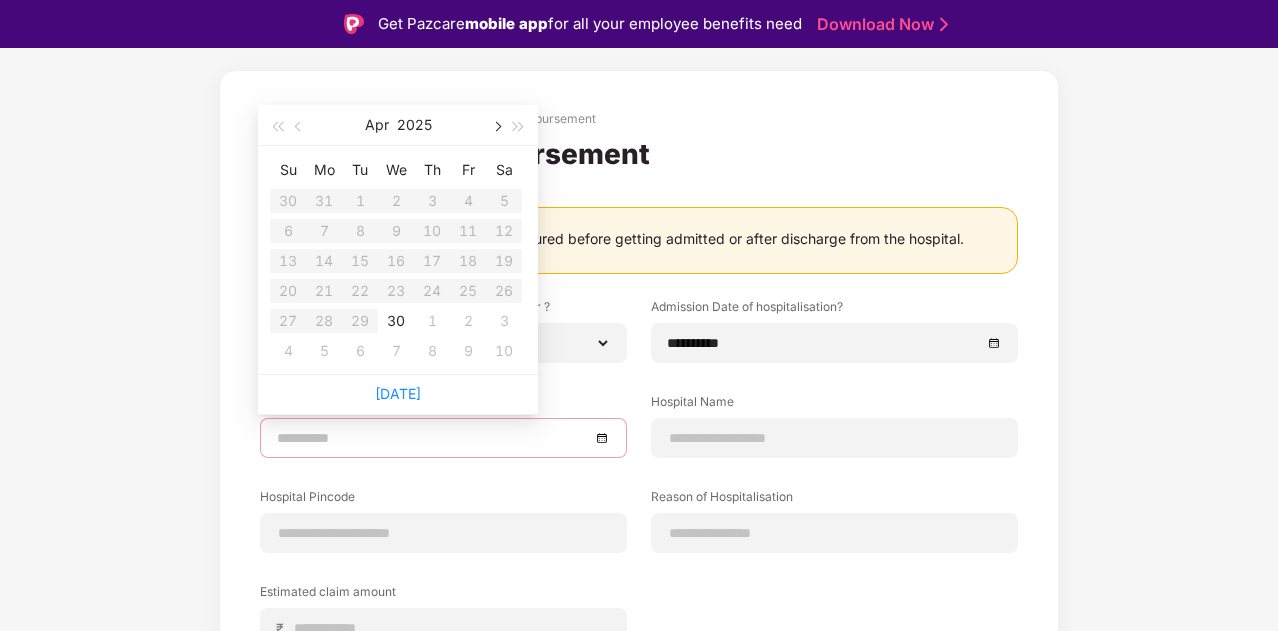 click at bounding box center [496, 125] 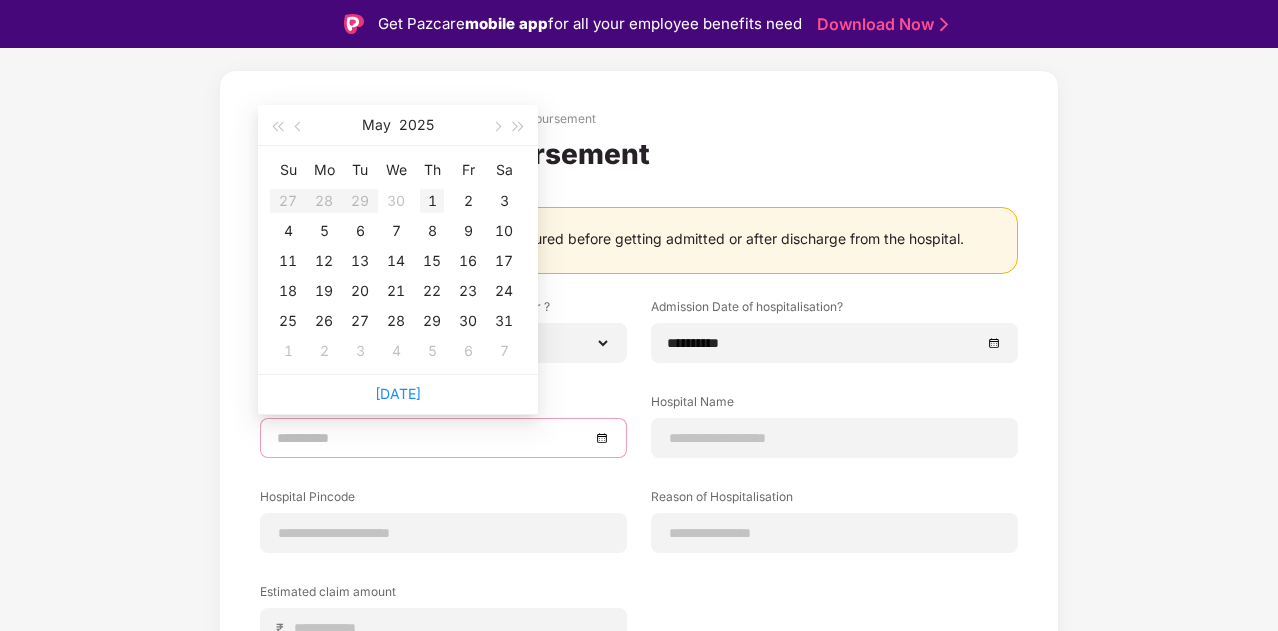 type on "**********" 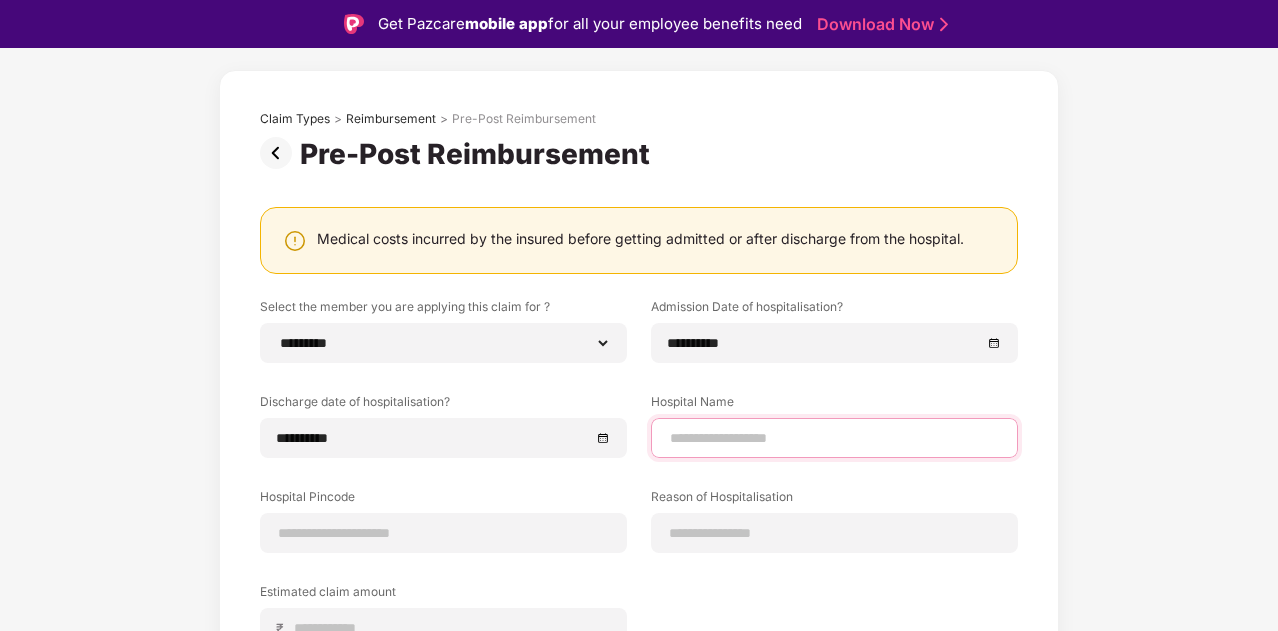 click at bounding box center [834, 438] 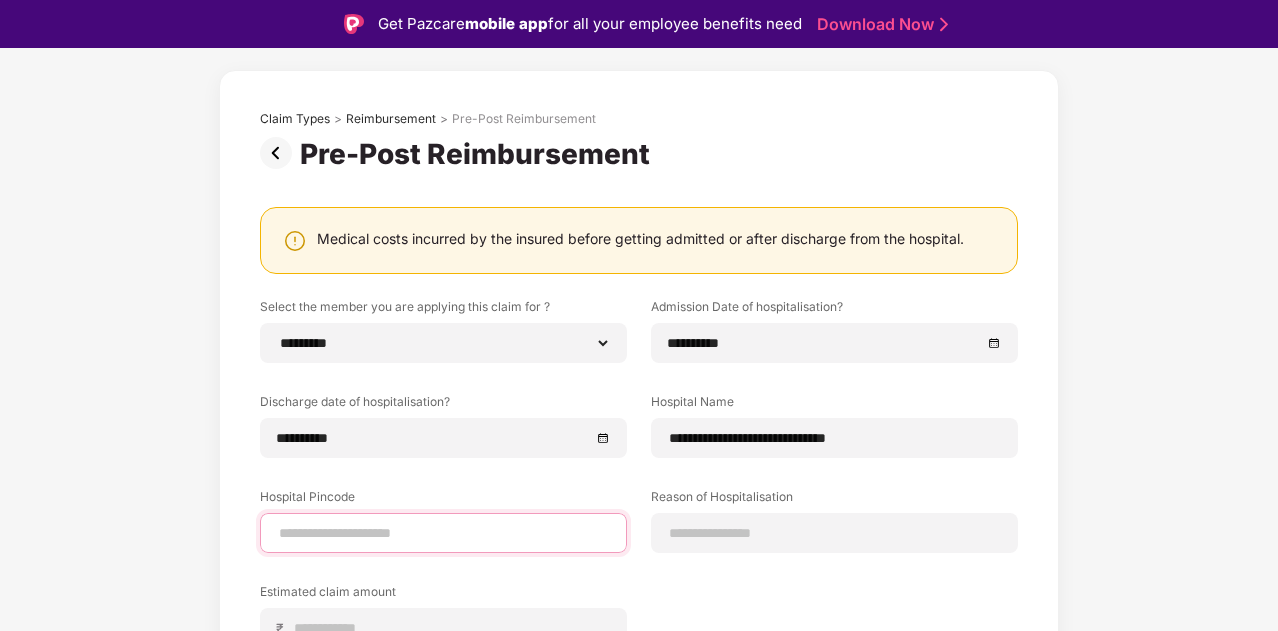 click at bounding box center (443, 533) 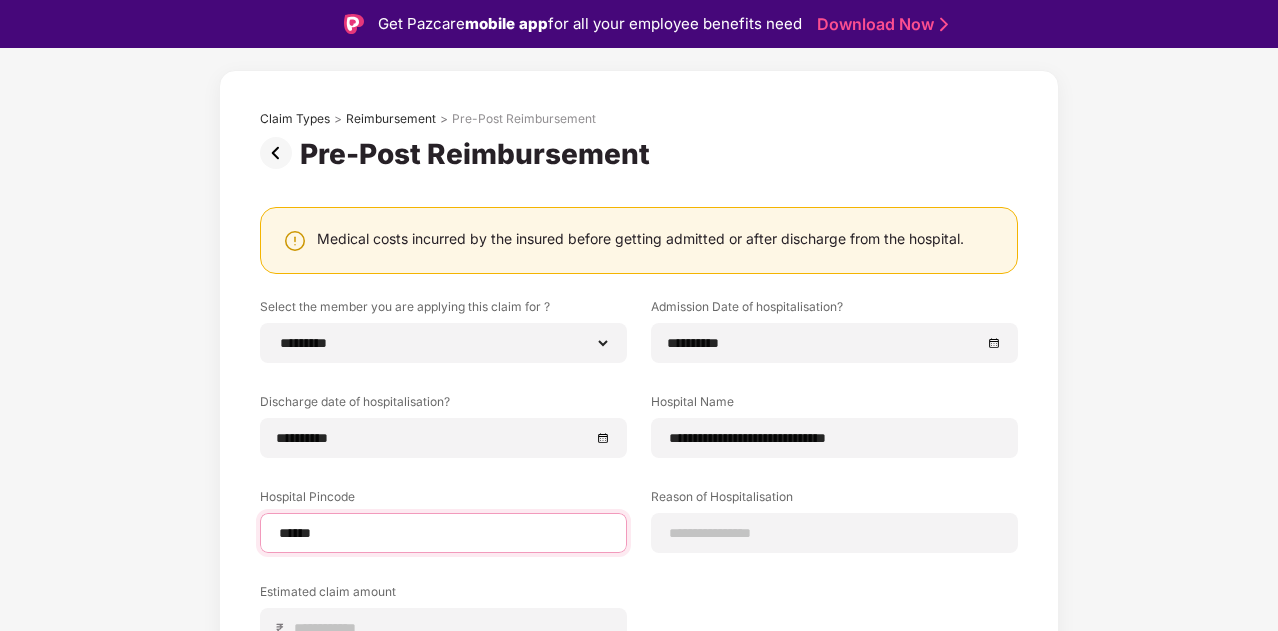 select on "*******" 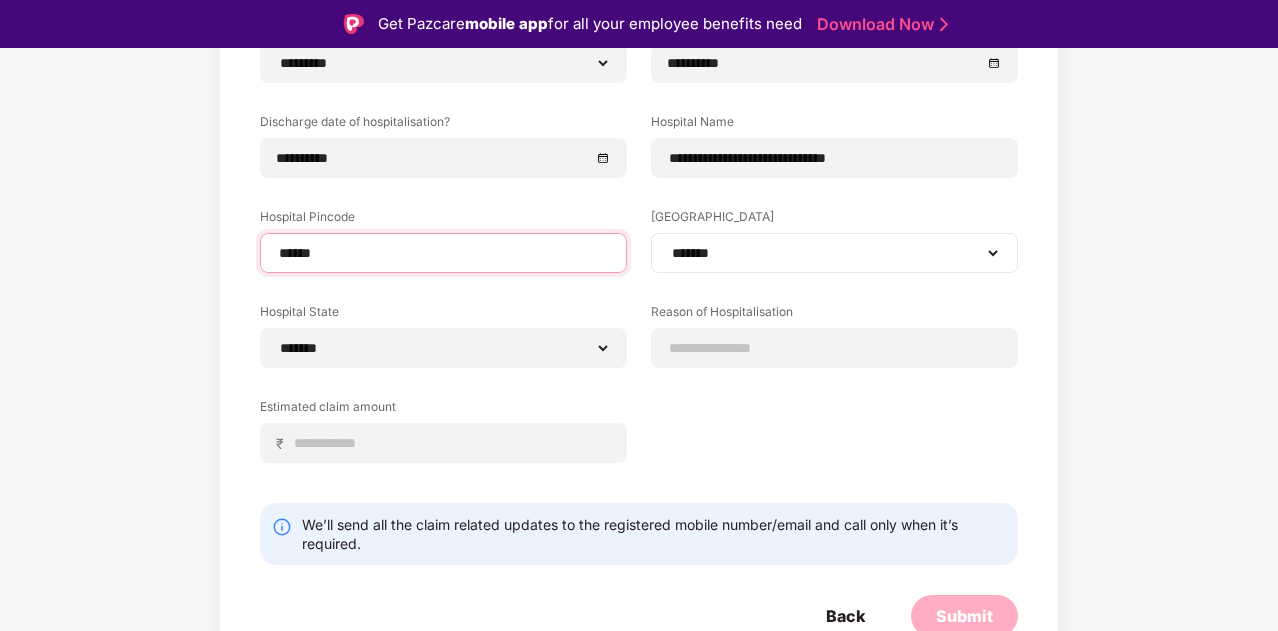 scroll, scrollTop: 369, scrollLeft: 0, axis: vertical 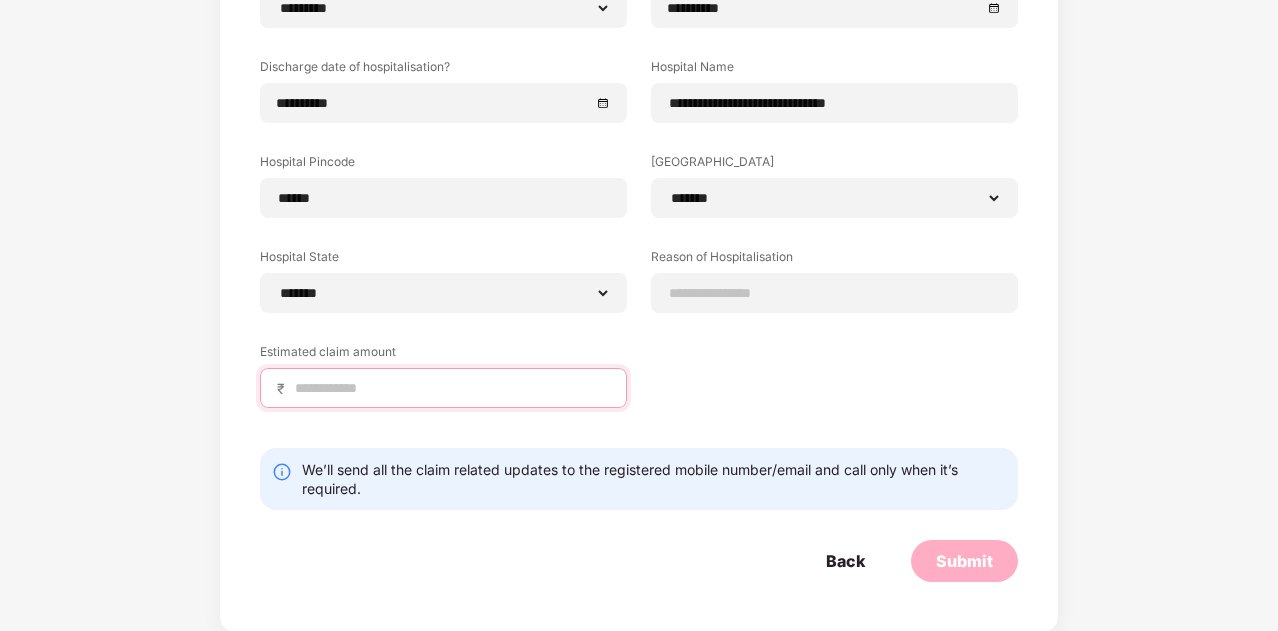 click at bounding box center (451, 388) 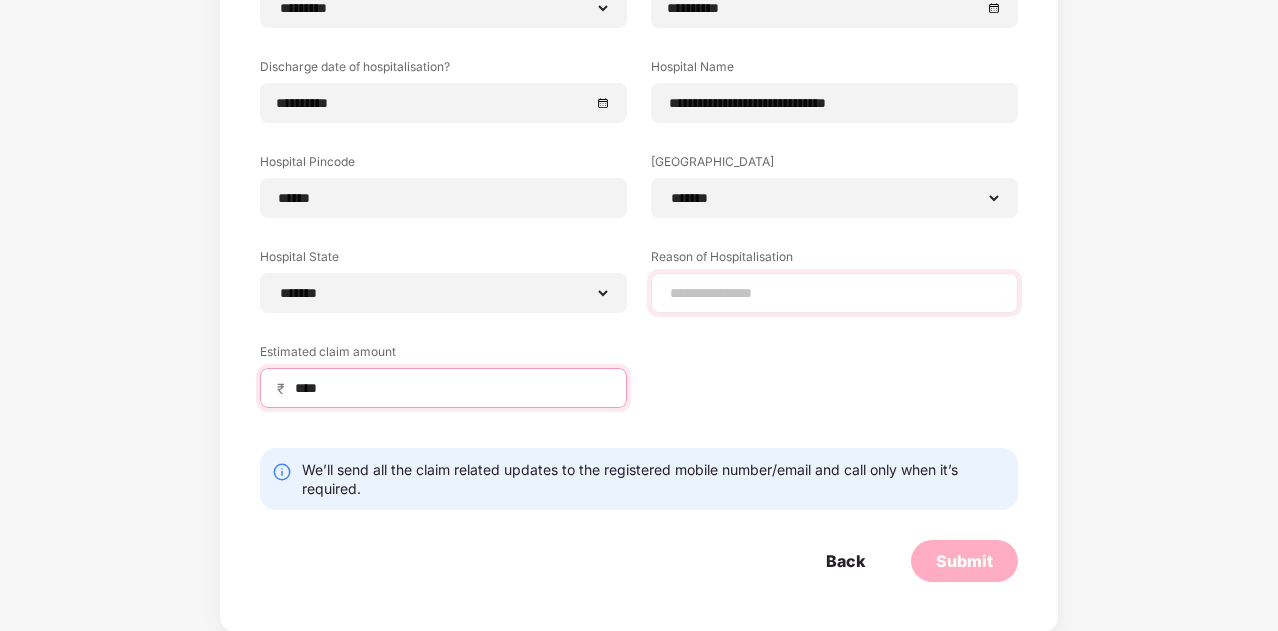 type on "****" 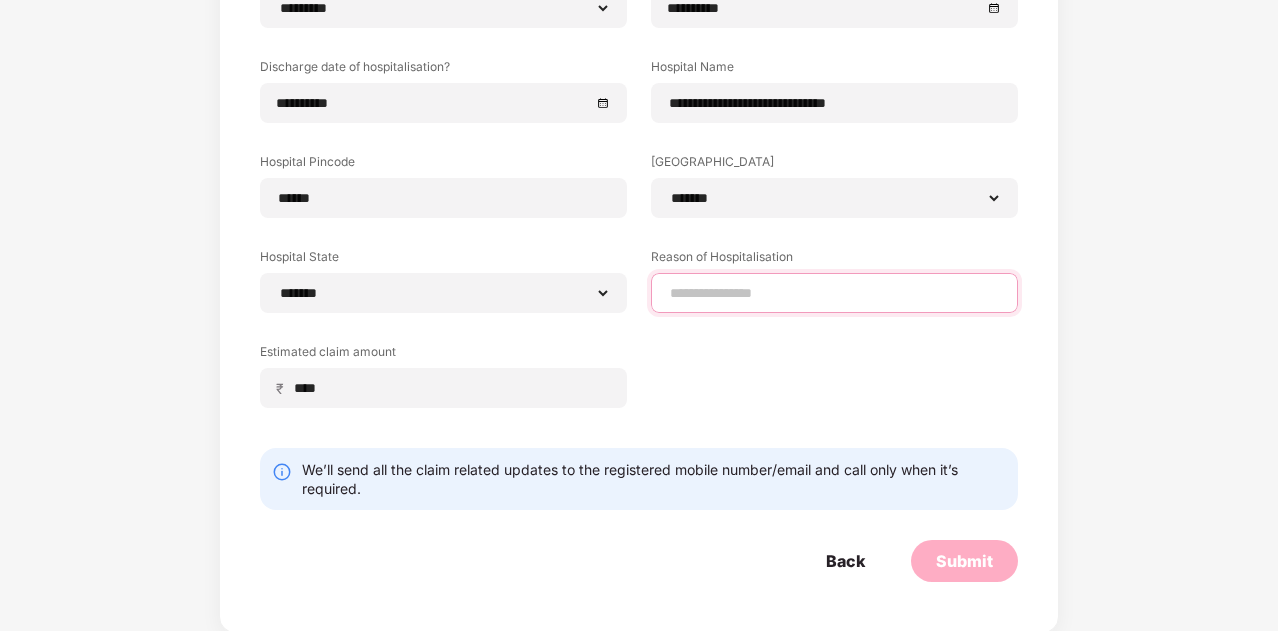 click at bounding box center [834, 293] 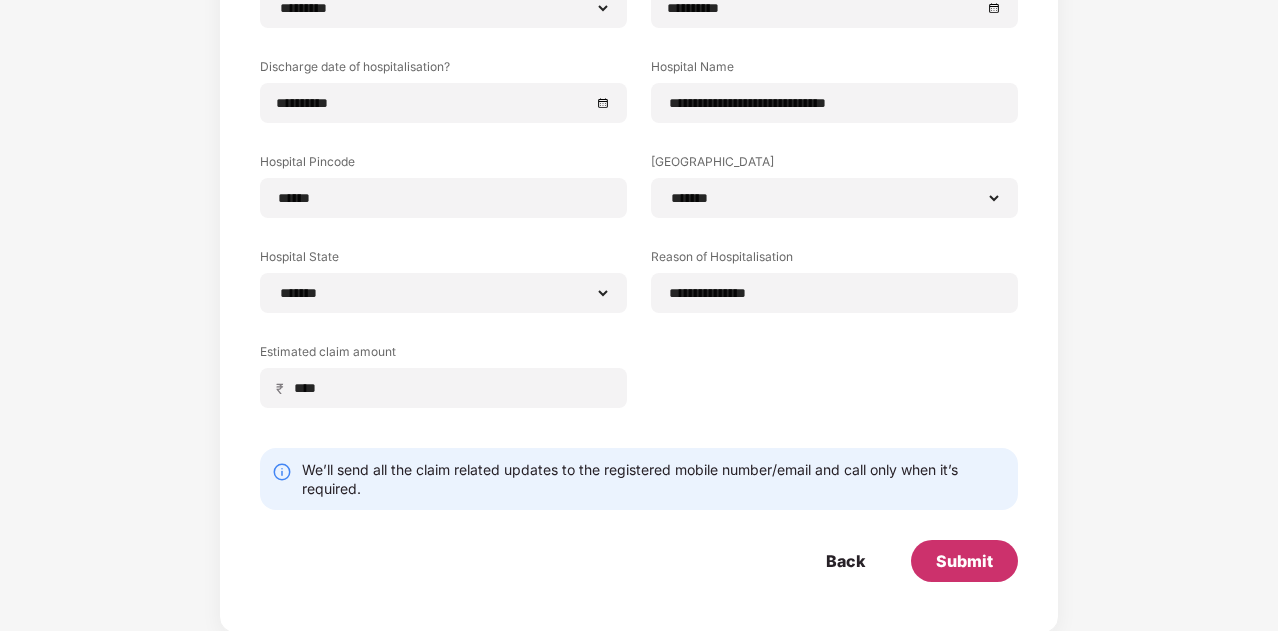 click on "Submit" at bounding box center [964, 561] 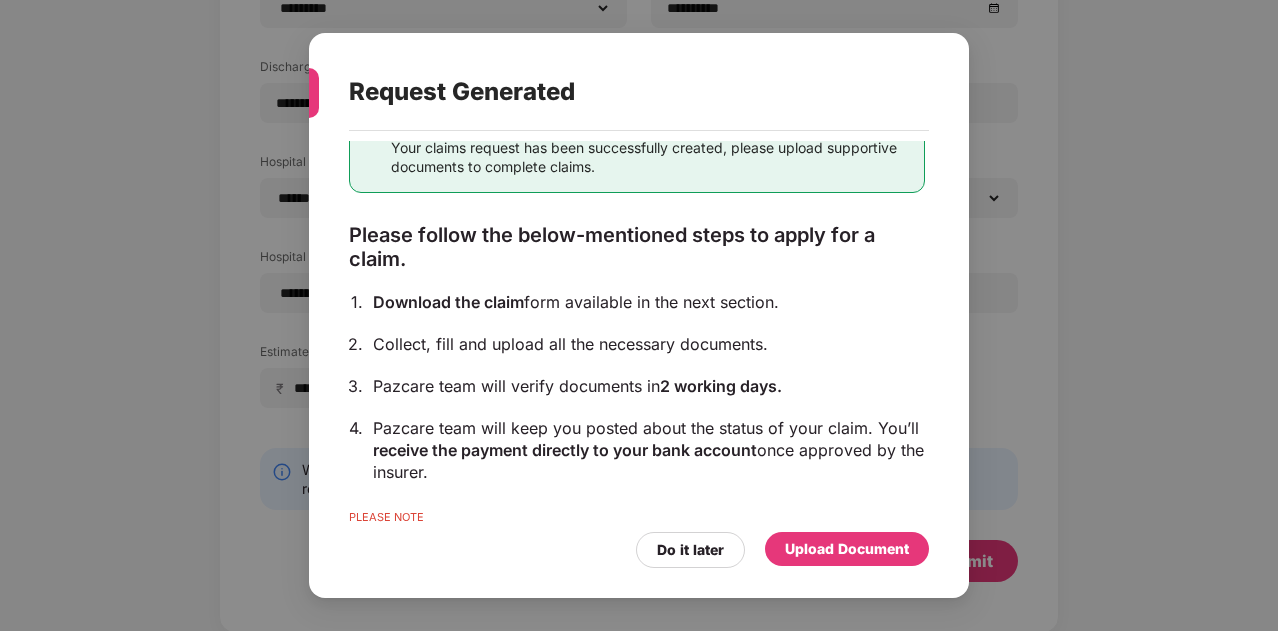 scroll, scrollTop: 83, scrollLeft: 0, axis: vertical 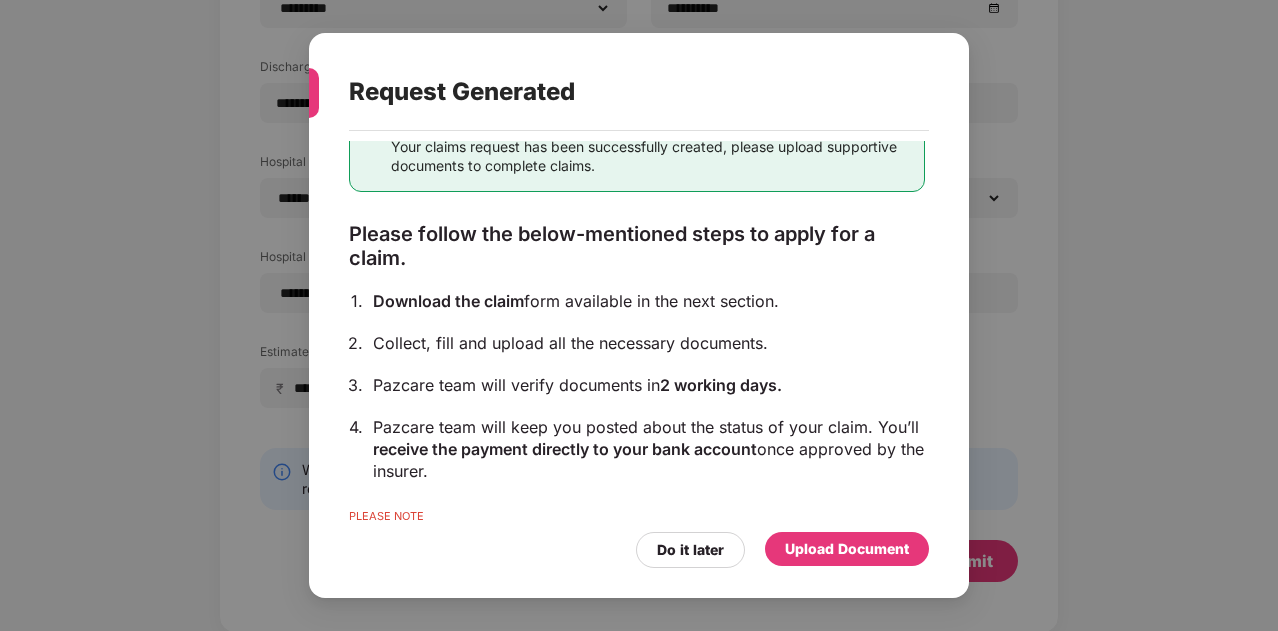 click on "Upload Document" at bounding box center (847, 549) 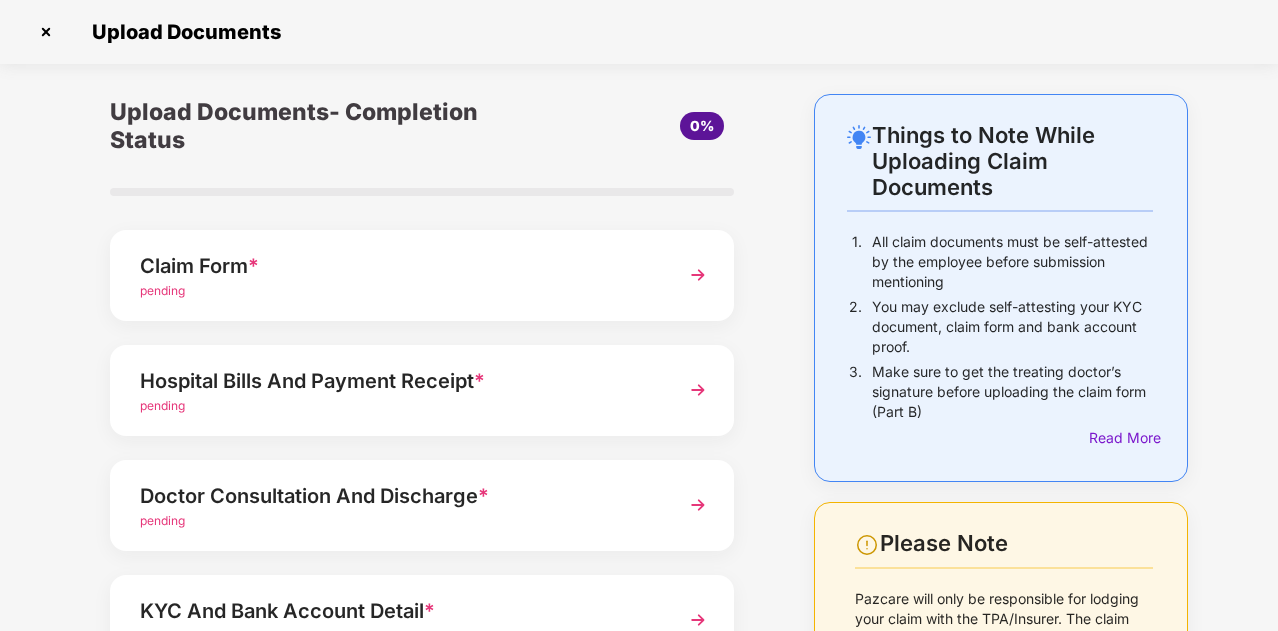 click on "pending" at bounding box center (162, 290) 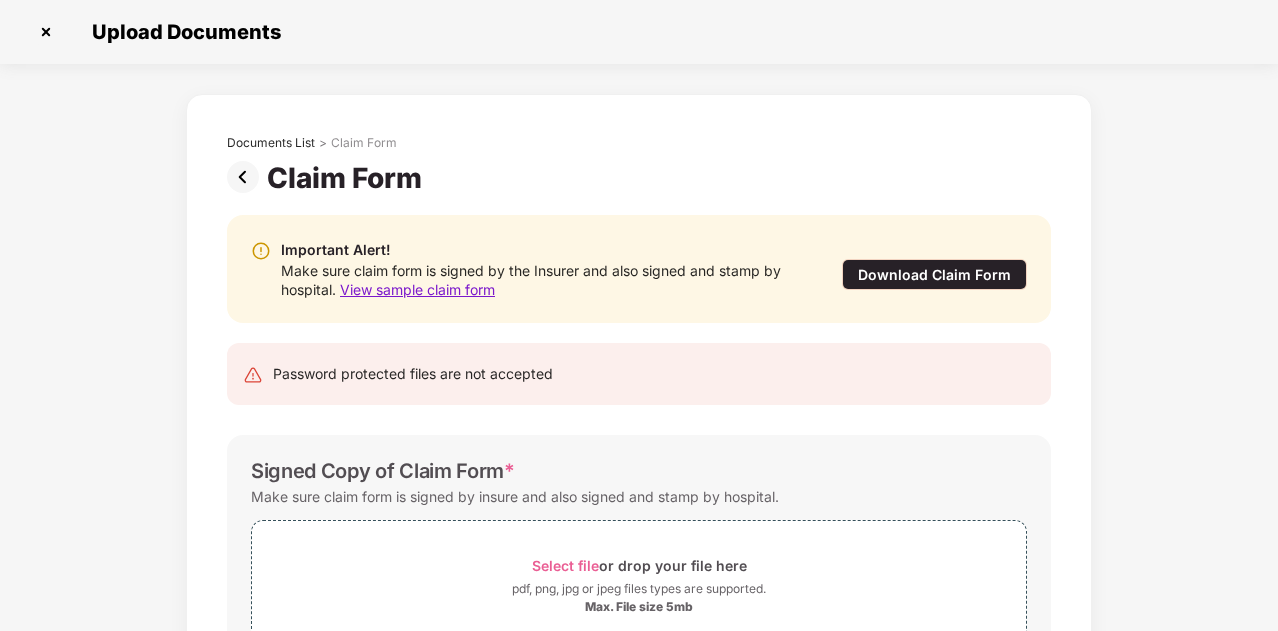 scroll, scrollTop: 0, scrollLeft: 0, axis: both 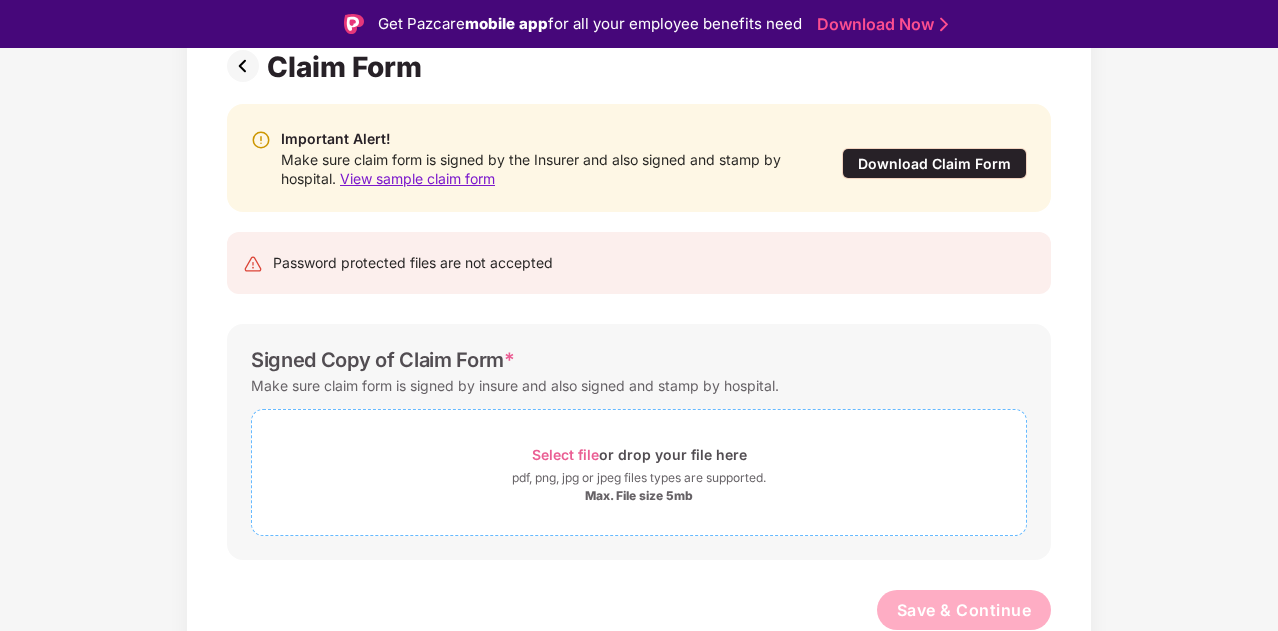 click on "Select file" at bounding box center [565, 454] 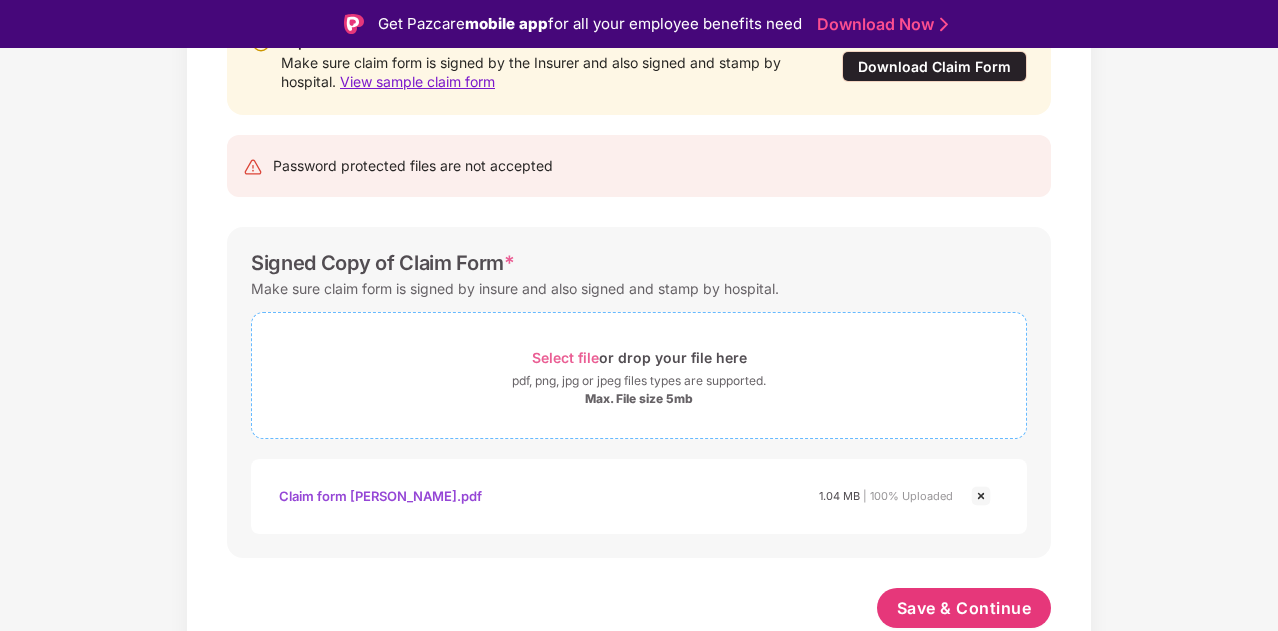 scroll, scrollTop: 261, scrollLeft: 0, axis: vertical 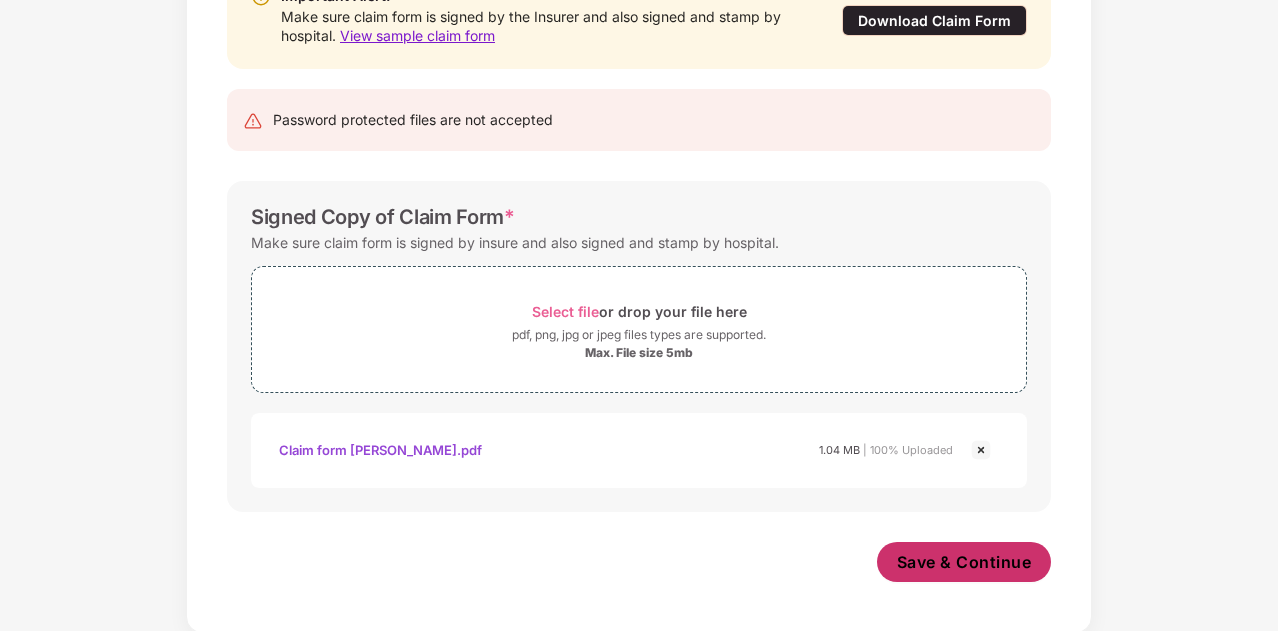 click on "Save & Continue" at bounding box center [964, 562] 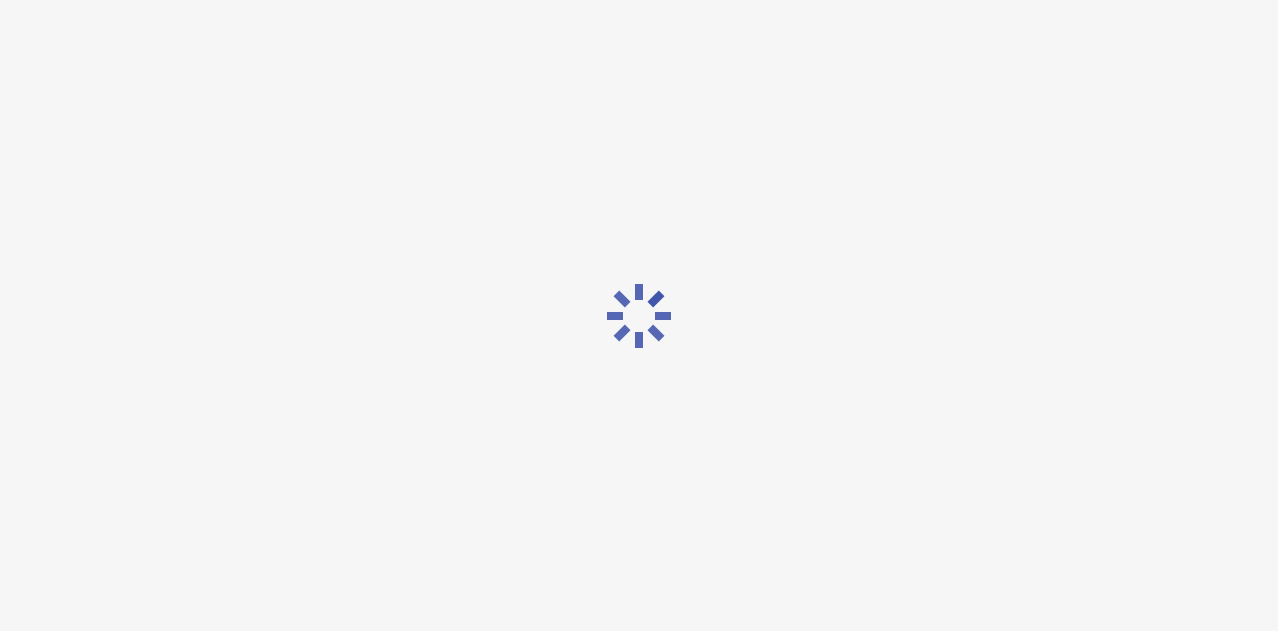 scroll, scrollTop: 0, scrollLeft: 0, axis: both 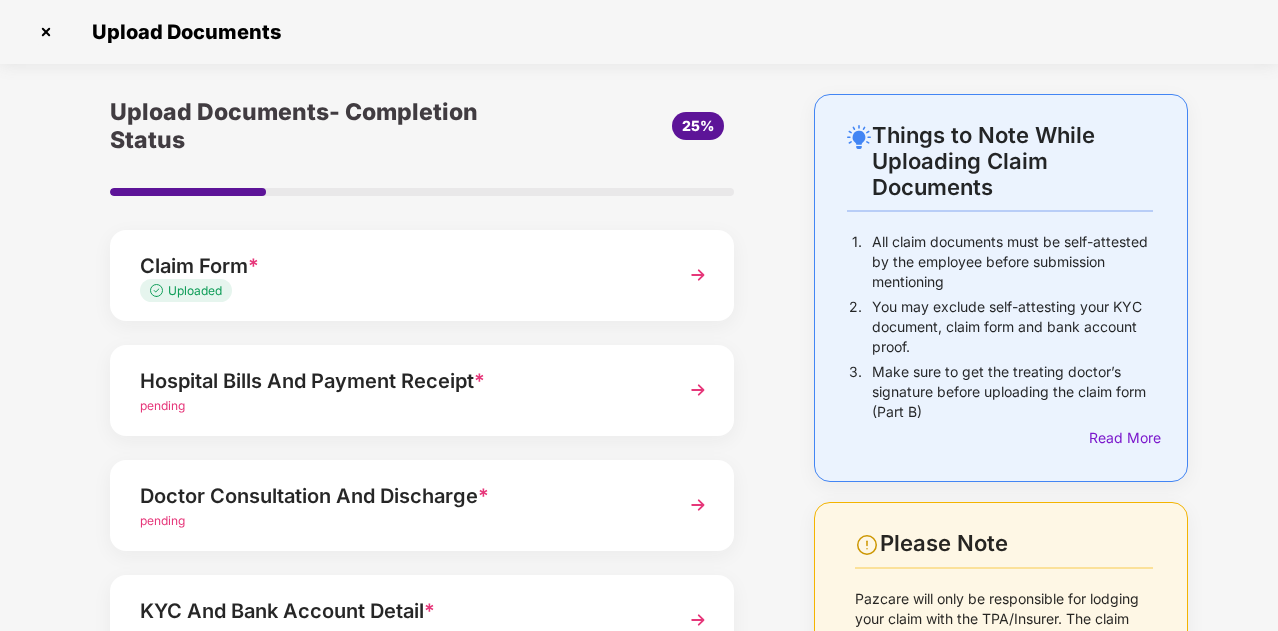 click on "pending" at bounding box center (398, 406) 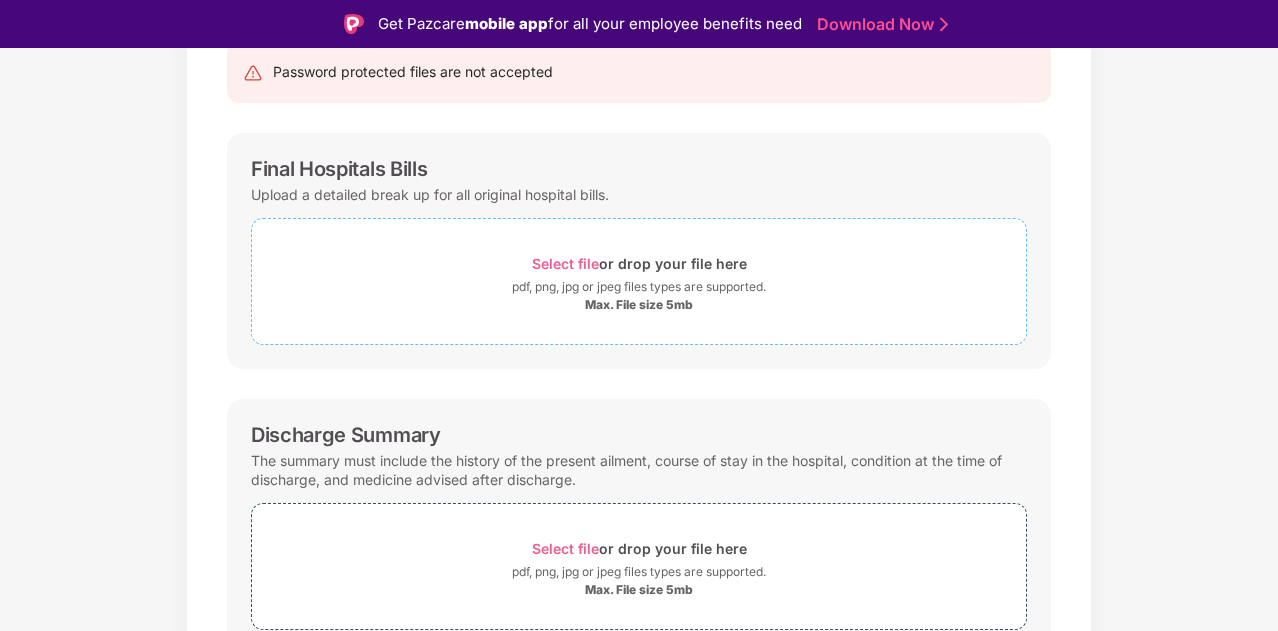 scroll, scrollTop: 228, scrollLeft: 0, axis: vertical 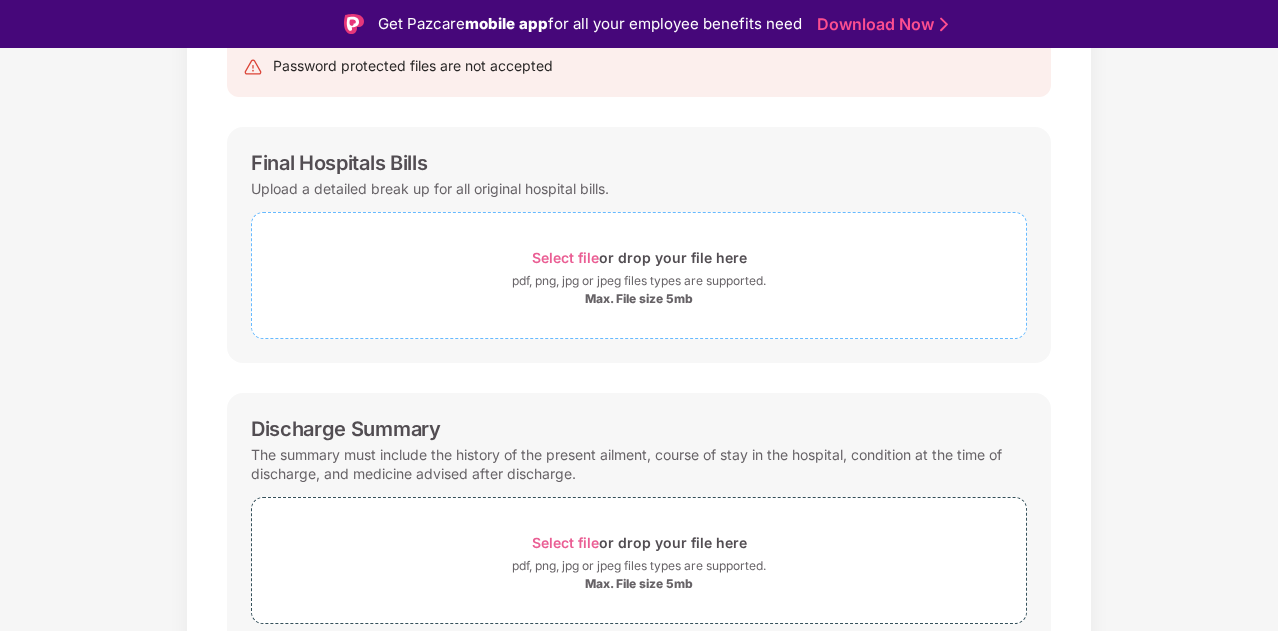click on "Select file" at bounding box center [565, 257] 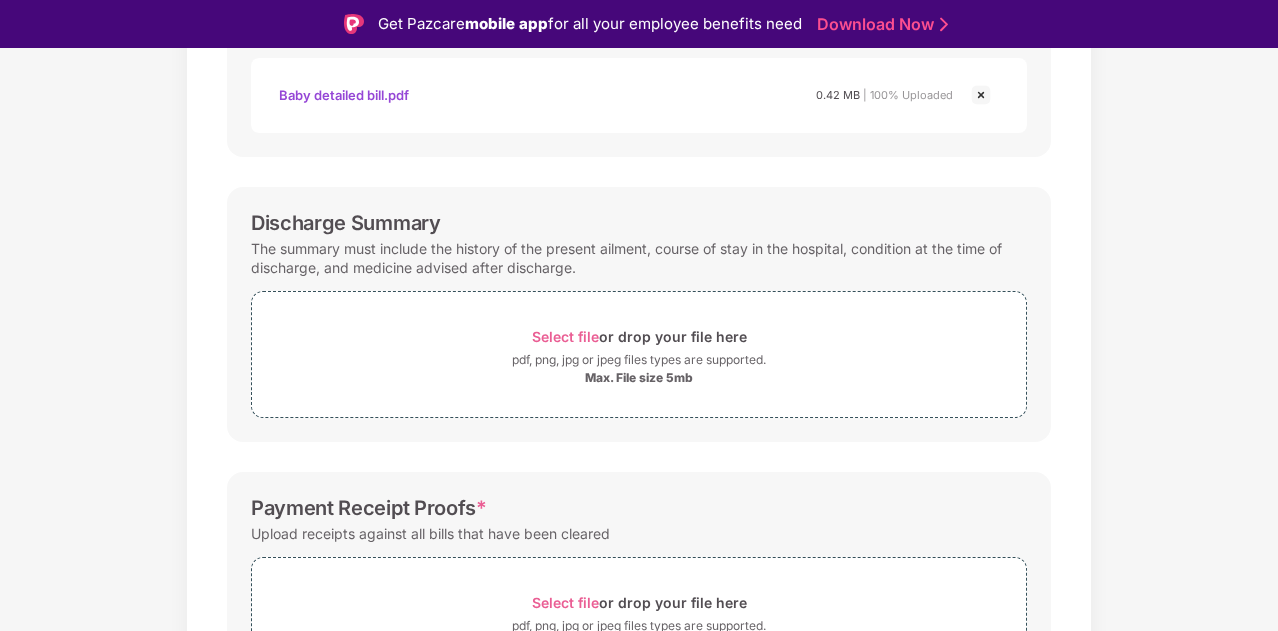scroll, scrollTop: 530, scrollLeft: 0, axis: vertical 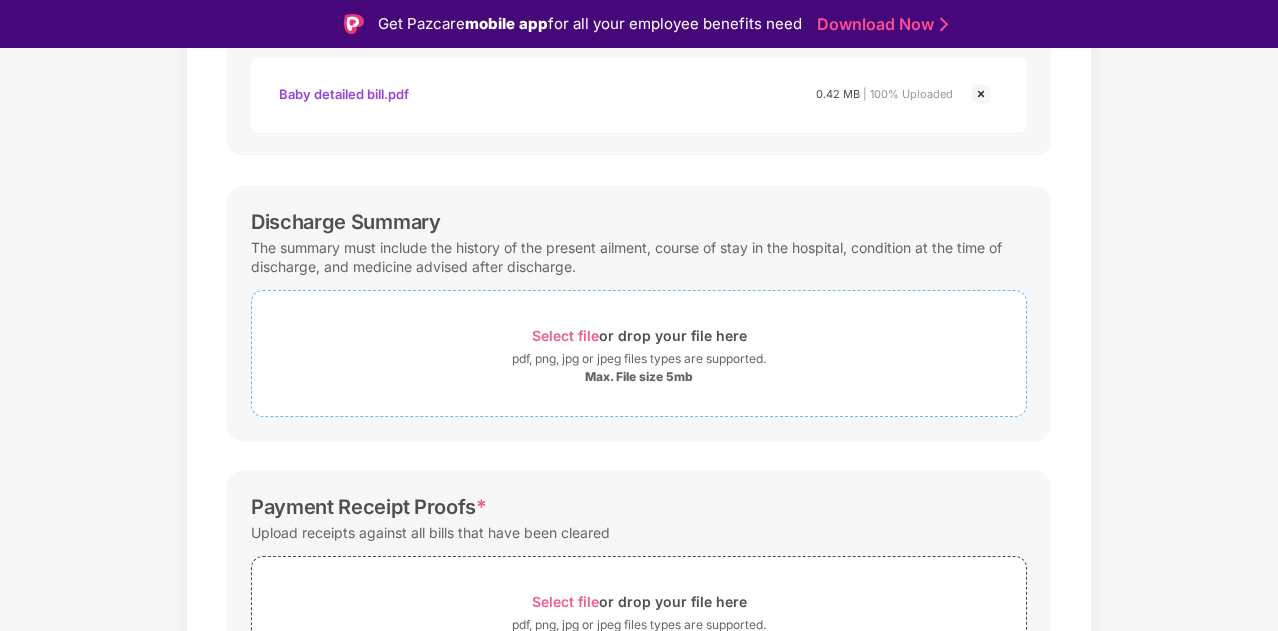 click on "Max. File size 5mb" at bounding box center (639, 377) 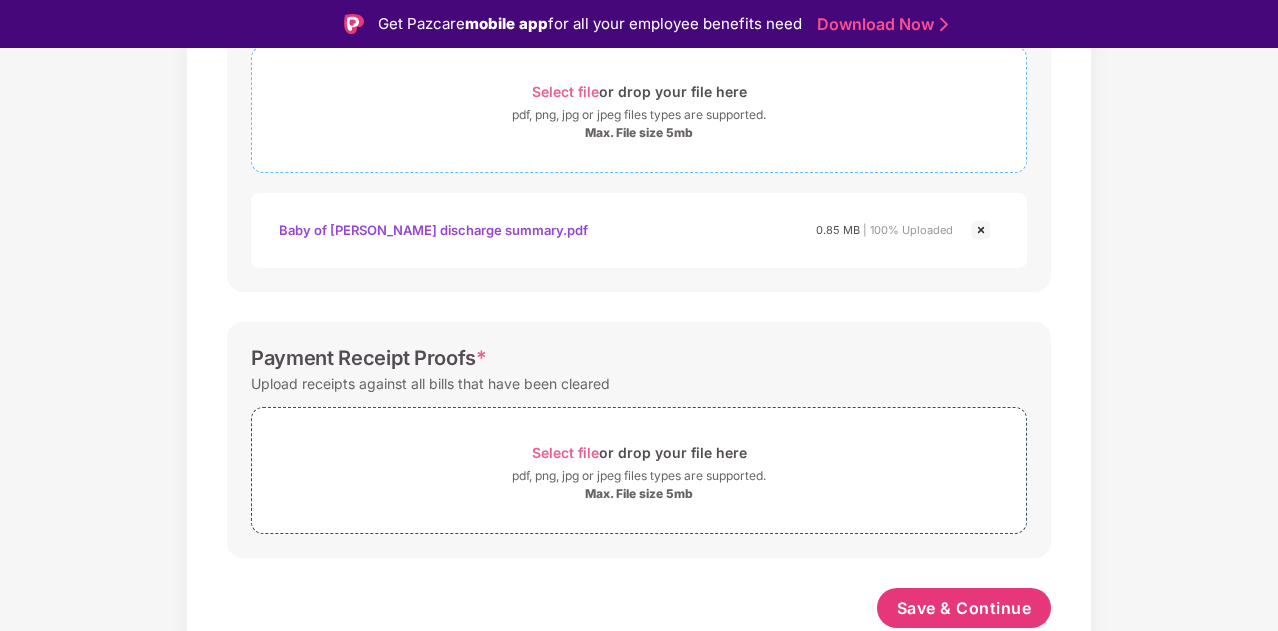scroll, scrollTop: 778, scrollLeft: 0, axis: vertical 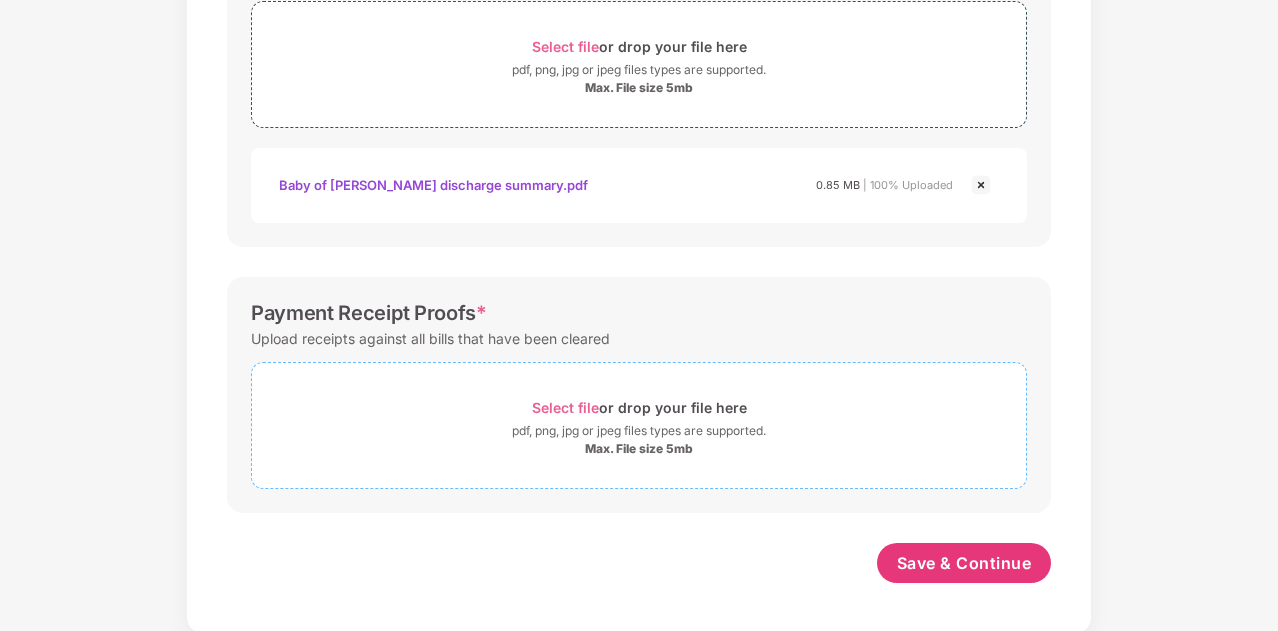 click on "Max. File size 5mb" at bounding box center (639, 449) 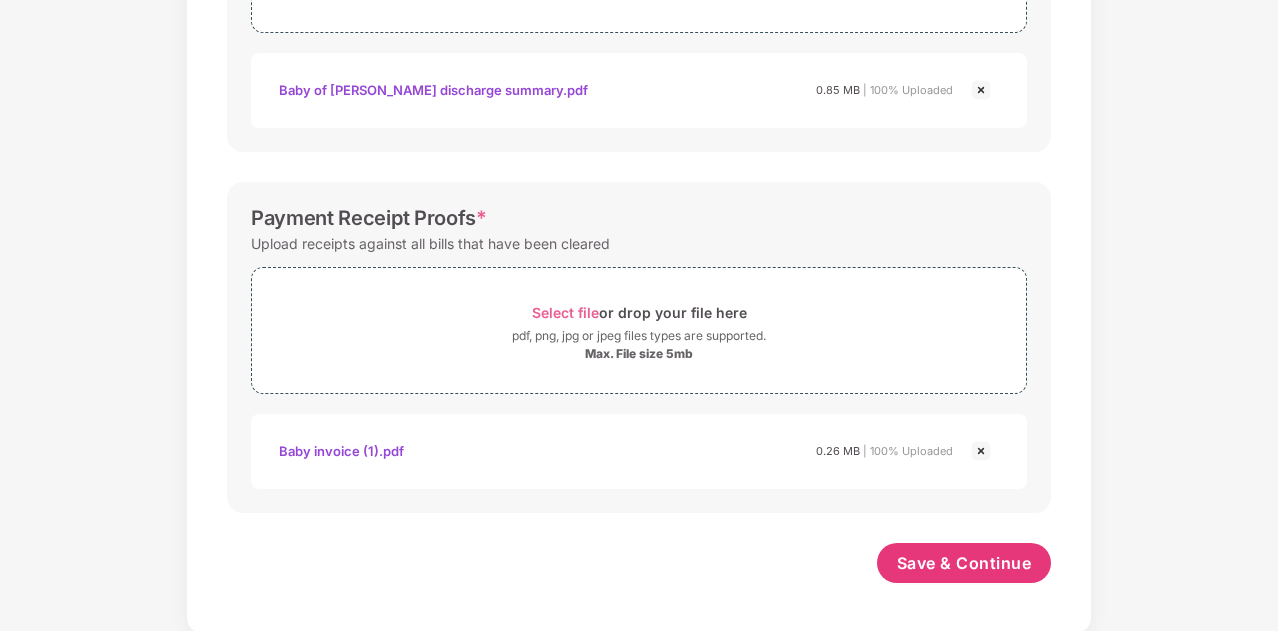 scroll, scrollTop: 866, scrollLeft: 0, axis: vertical 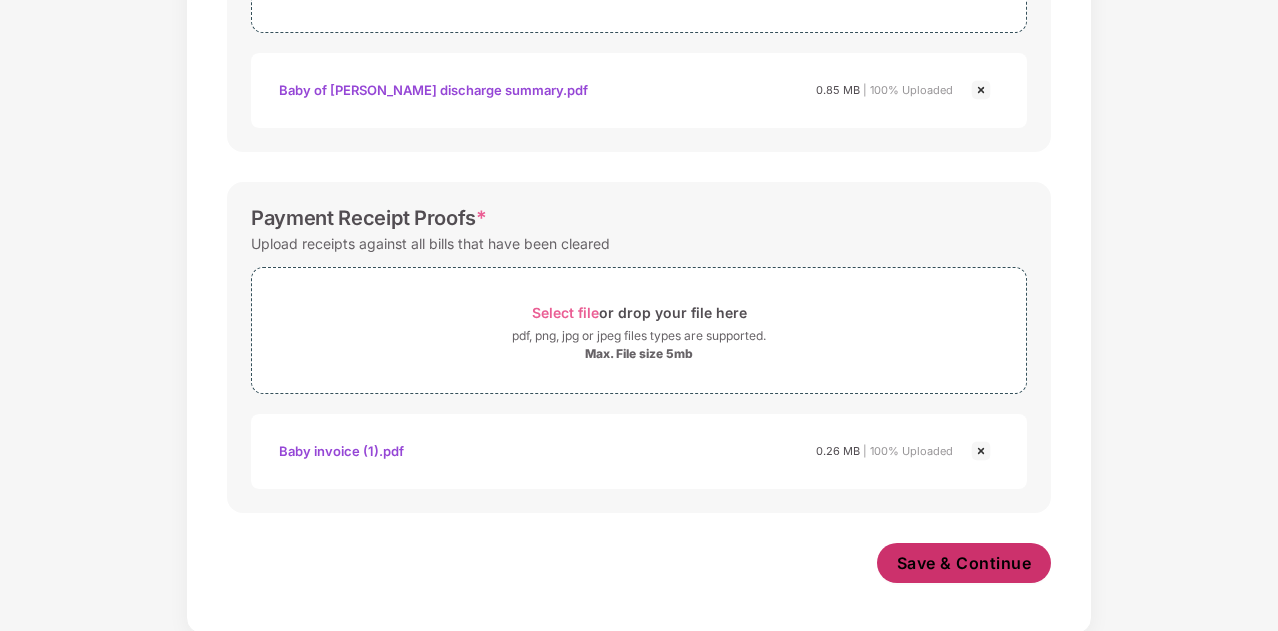 click on "Save & Continue" at bounding box center (964, 563) 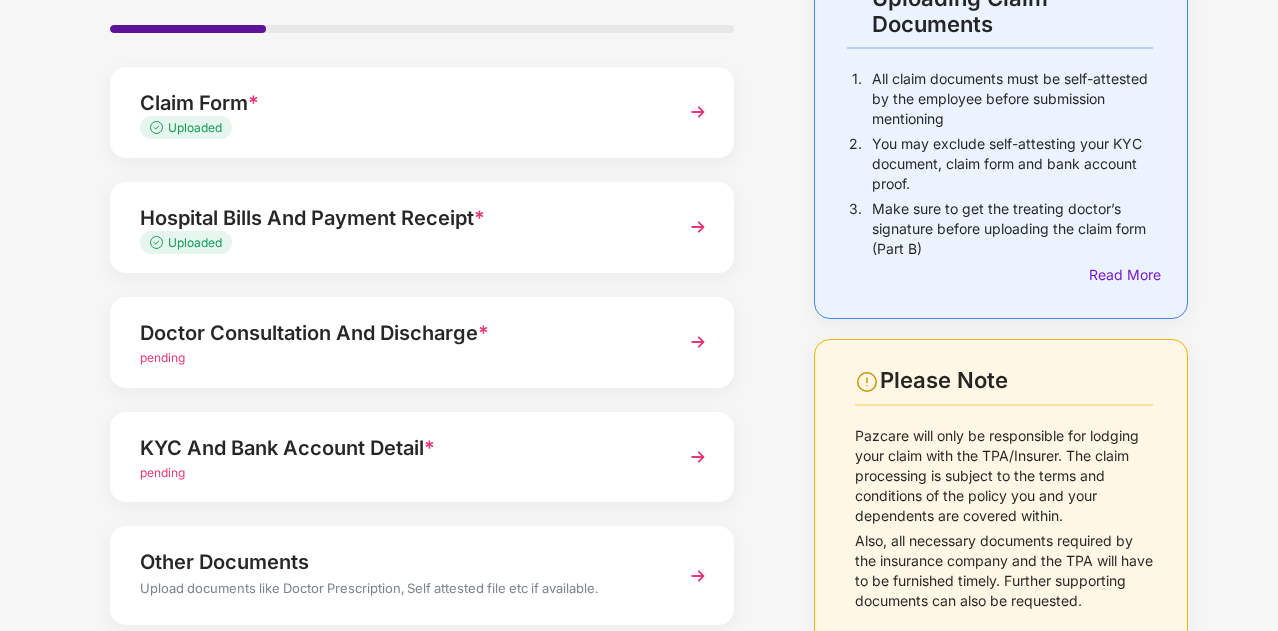 scroll, scrollTop: 164, scrollLeft: 0, axis: vertical 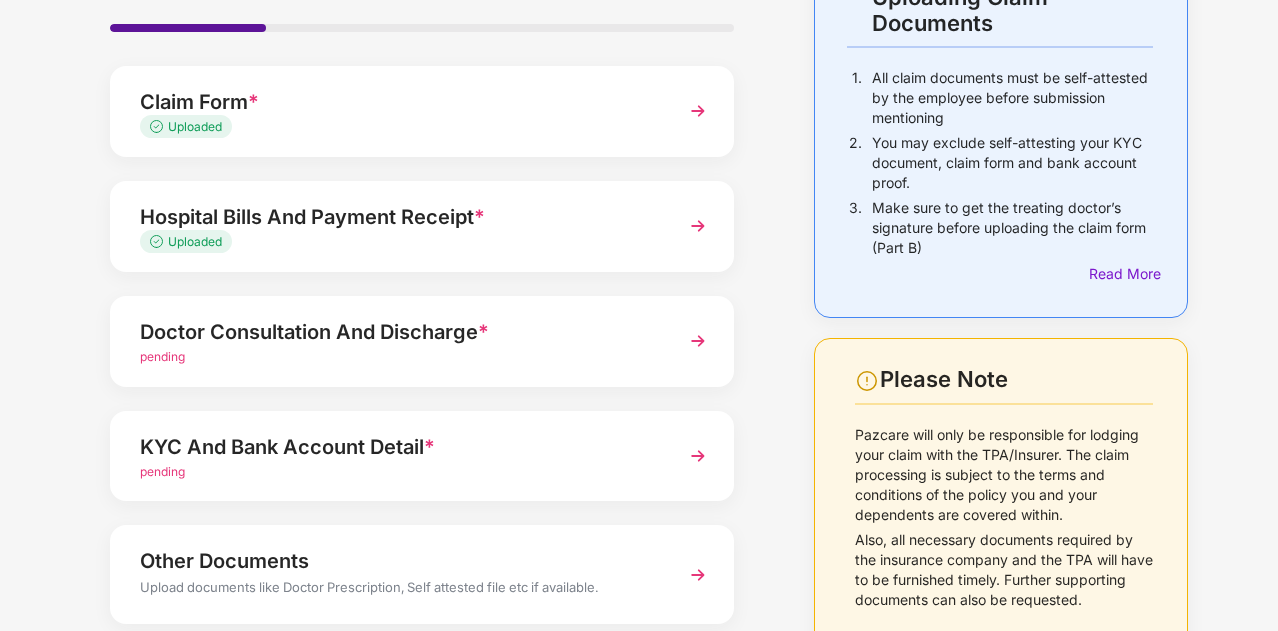 click on "pending" at bounding box center [398, 357] 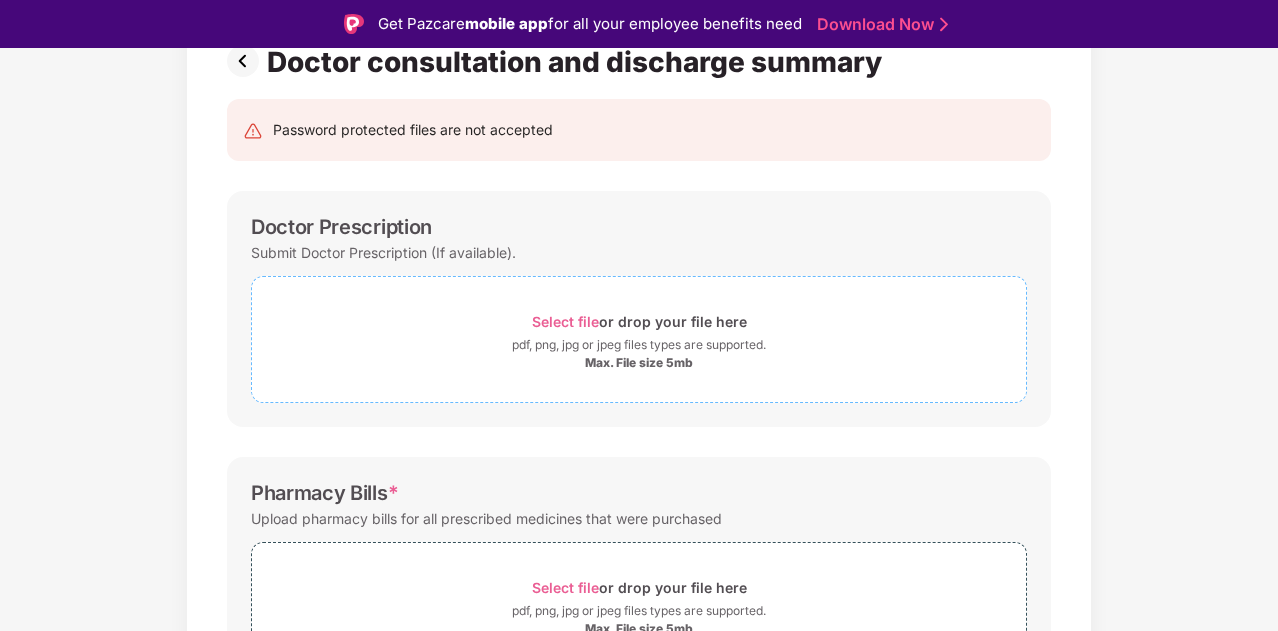 click on "Select file" at bounding box center [565, 321] 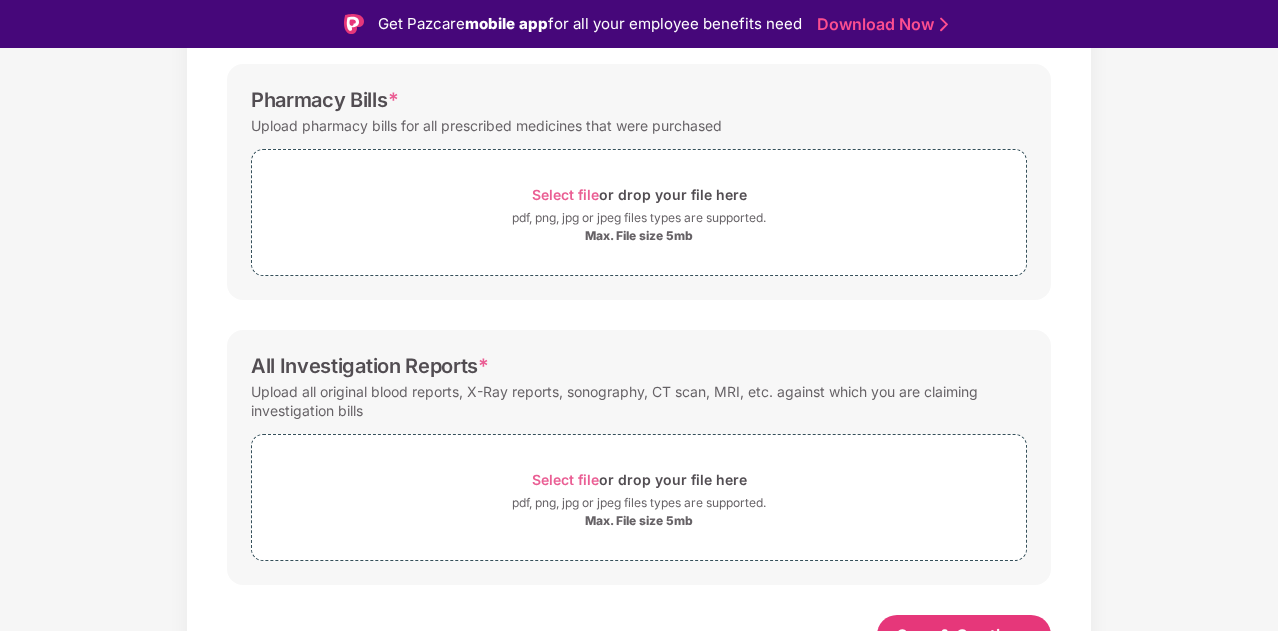 scroll, scrollTop: 651, scrollLeft: 0, axis: vertical 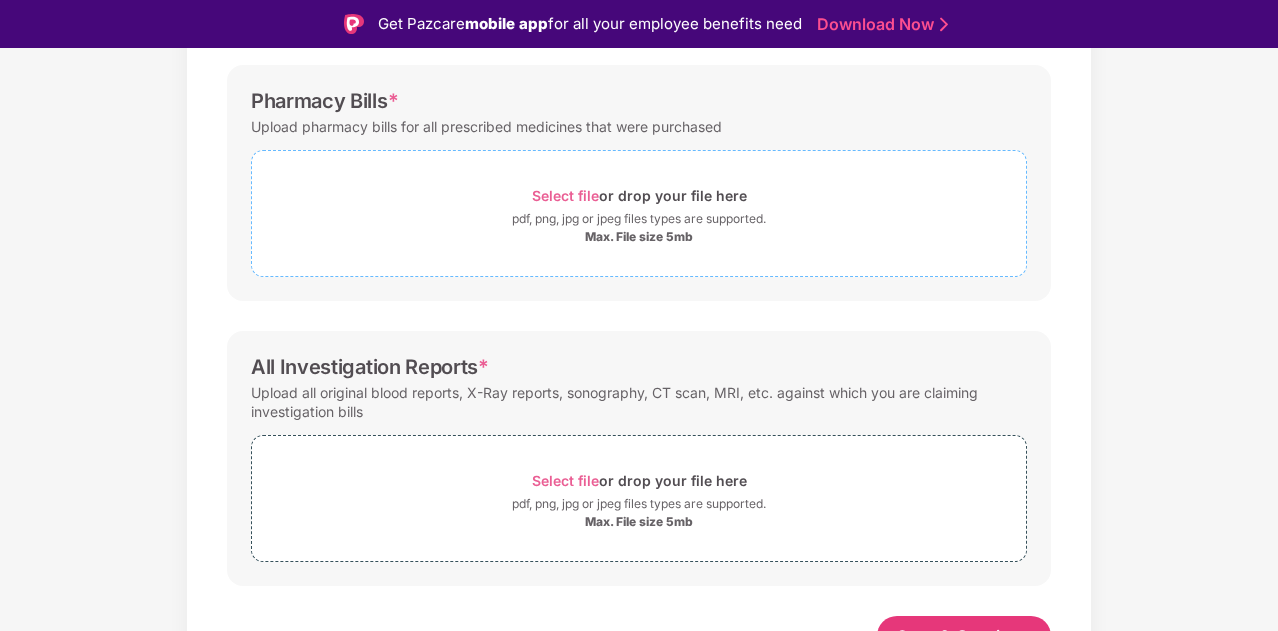 click on "Select file" at bounding box center (565, 195) 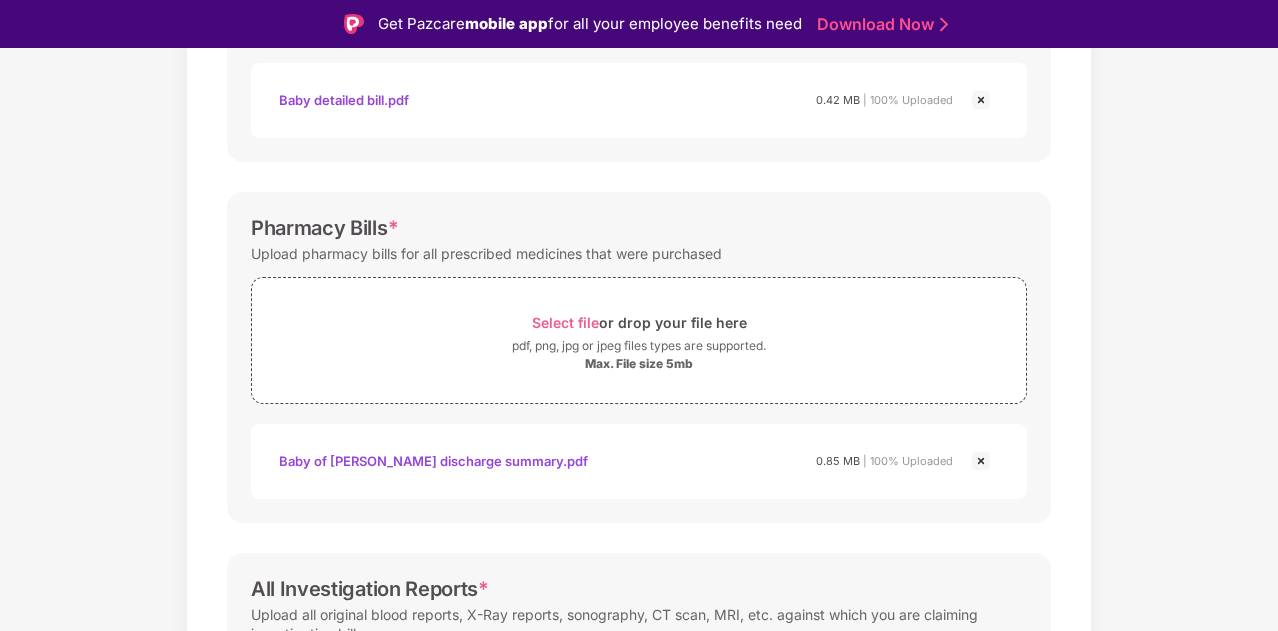 scroll, scrollTop: 525, scrollLeft: 0, axis: vertical 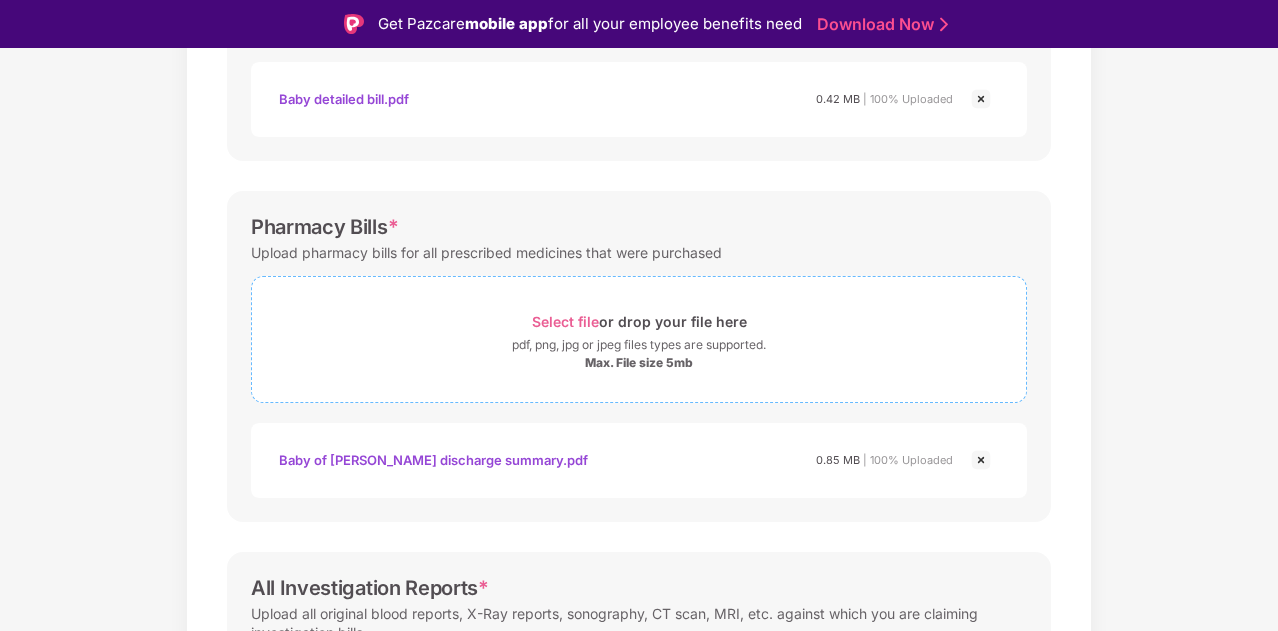 click on "Select file" at bounding box center [565, 321] 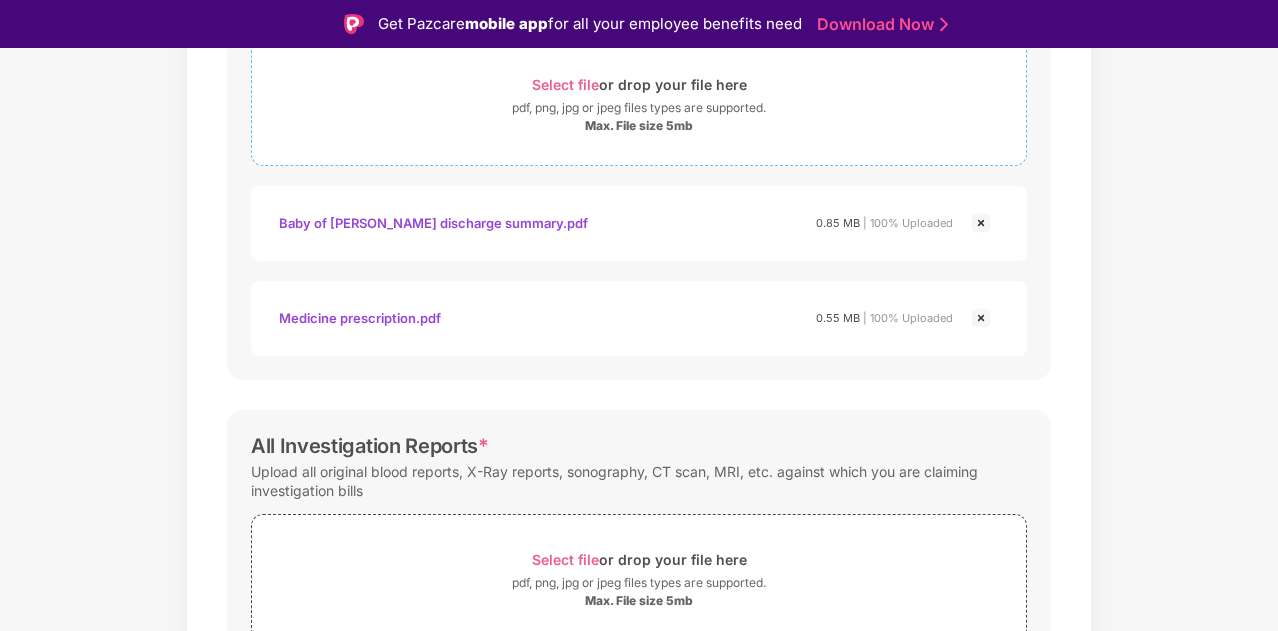 scroll, scrollTop: 866, scrollLeft: 0, axis: vertical 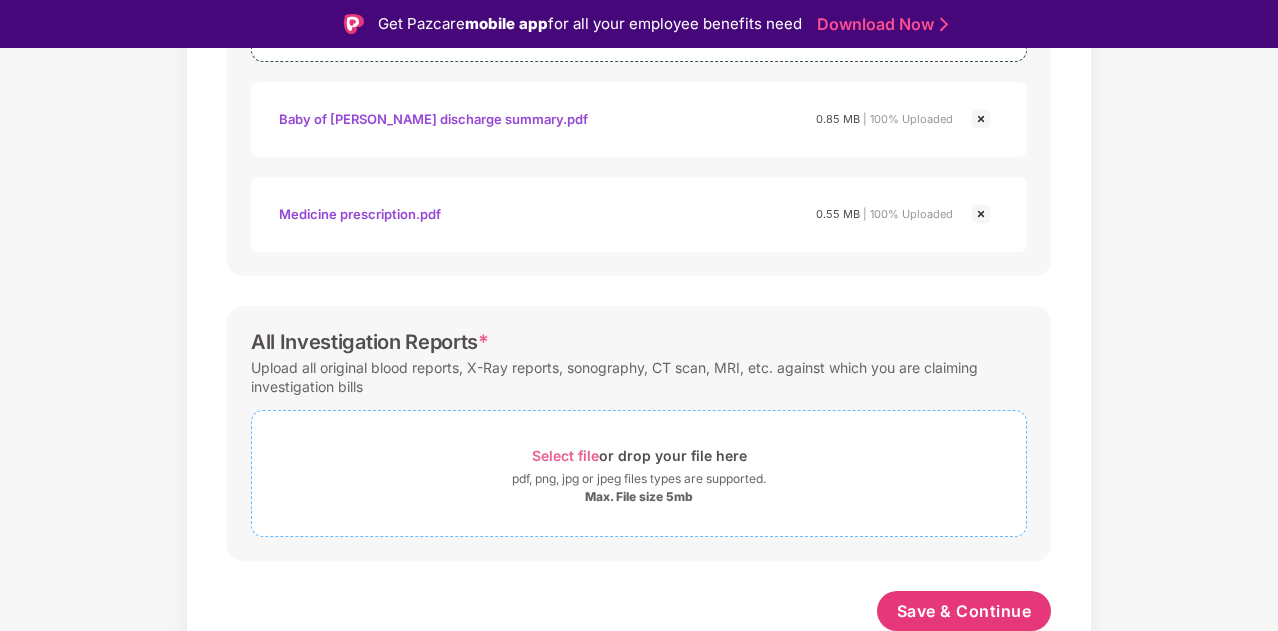 drag, startPoint x: 705, startPoint y: 398, endPoint x: 684, endPoint y: 461, distance: 66.40783 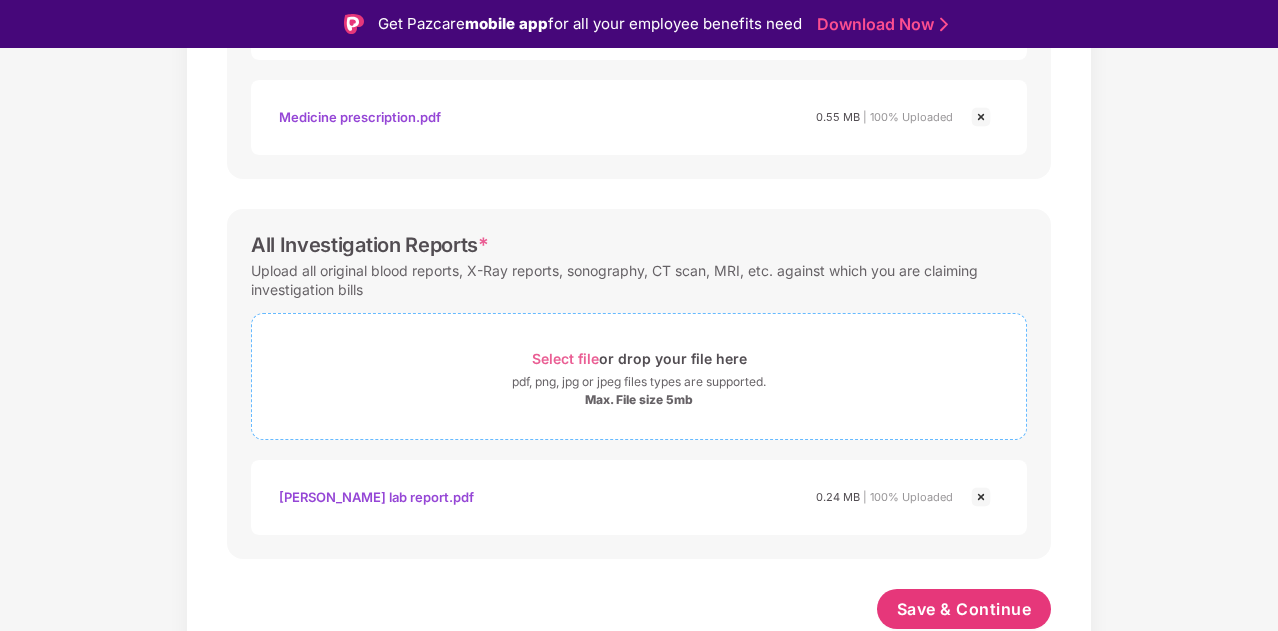 scroll, scrollTop: 961, scrollLeft: 0, axis: vertical 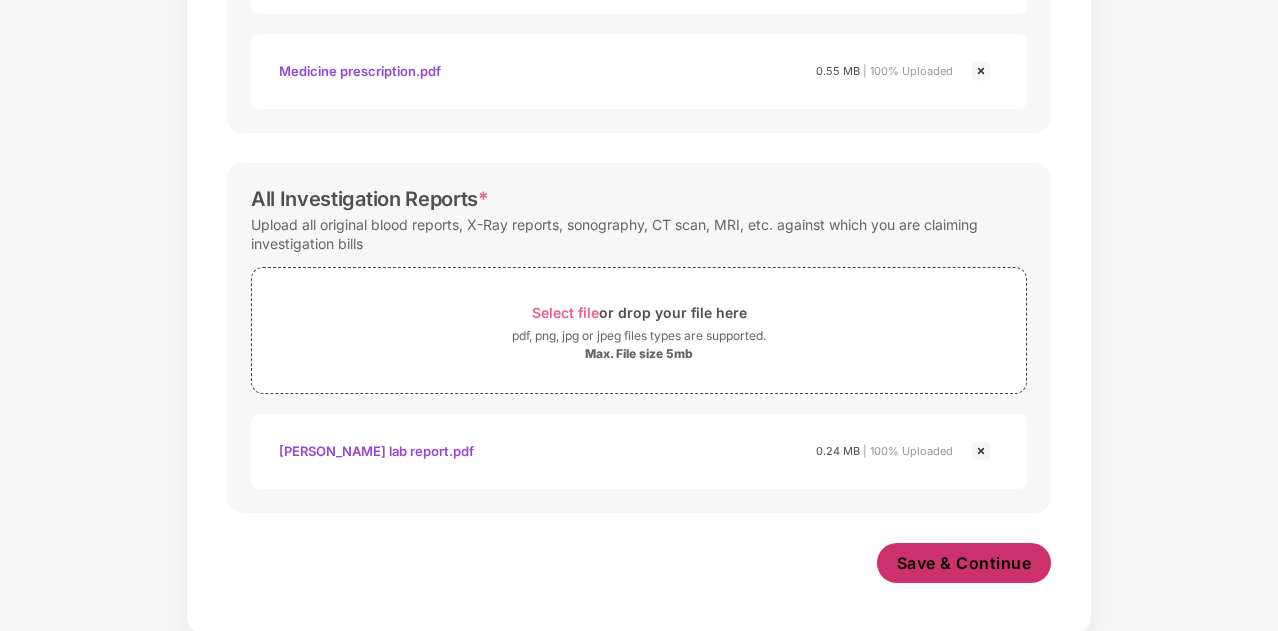 click on "Save & Continue" at bounding box center [964, 563] 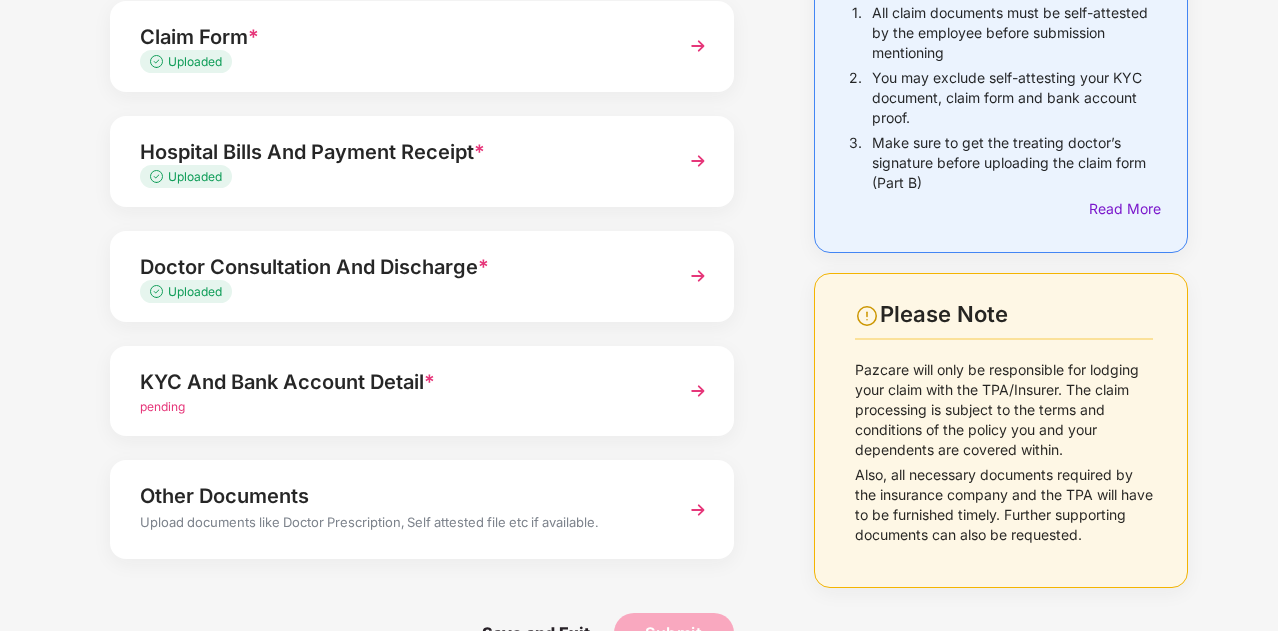 scroll, scrollTop: 280, scrollLeft: 0, axis: vertical 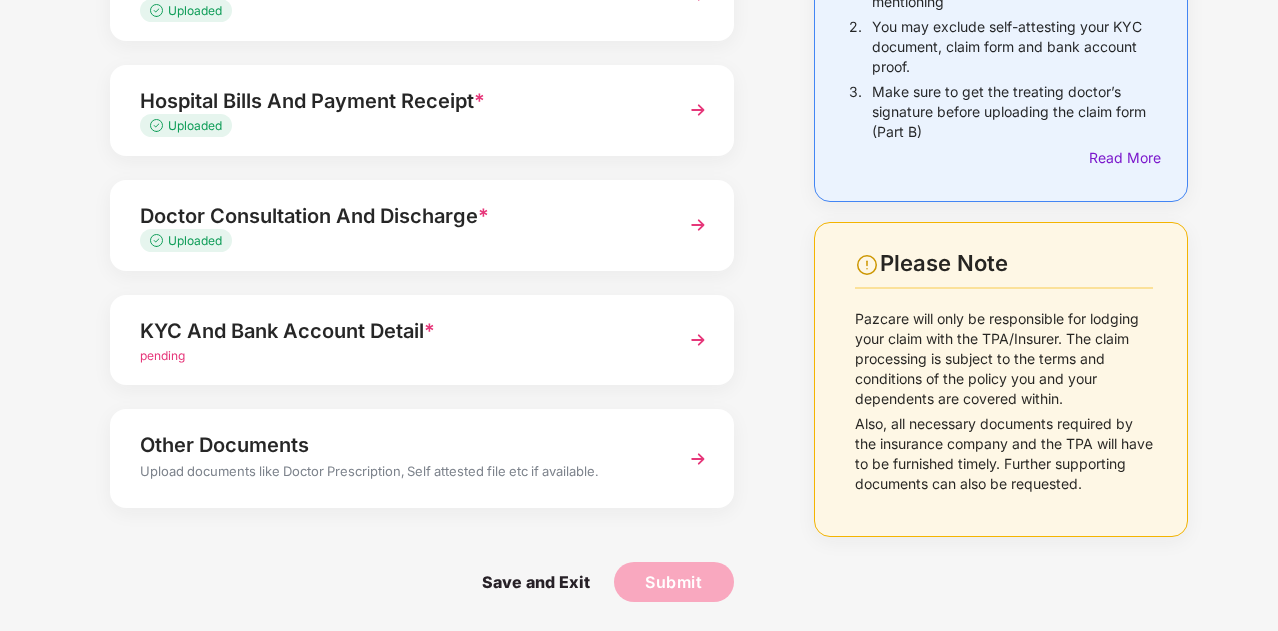 click on "pending" at bounding box center [162, 355] 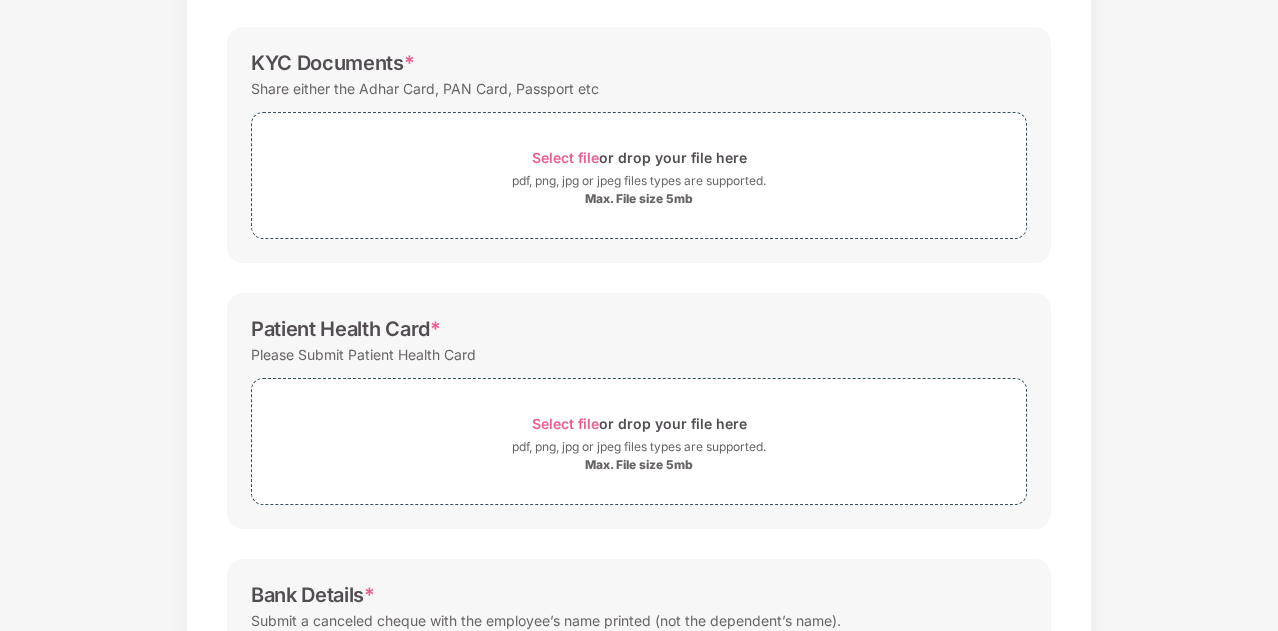 scroll, scrollTop: 0, scrollLeft: 0, axis: both 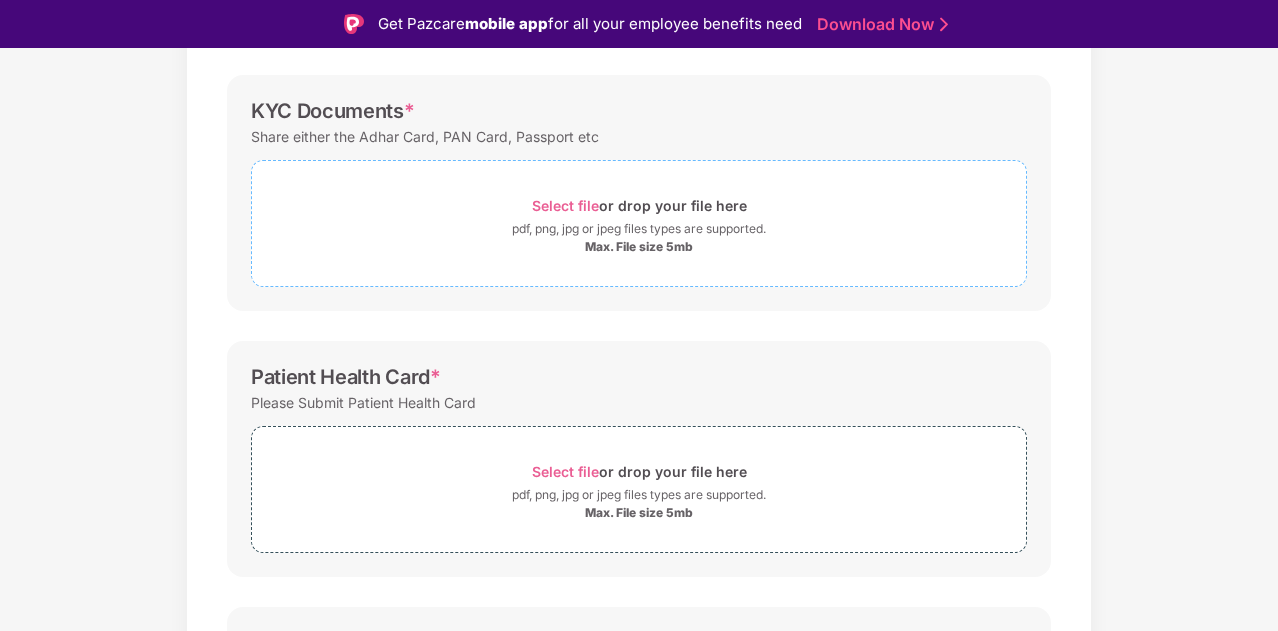 click on "Select file" at bounding box center (565, 205) 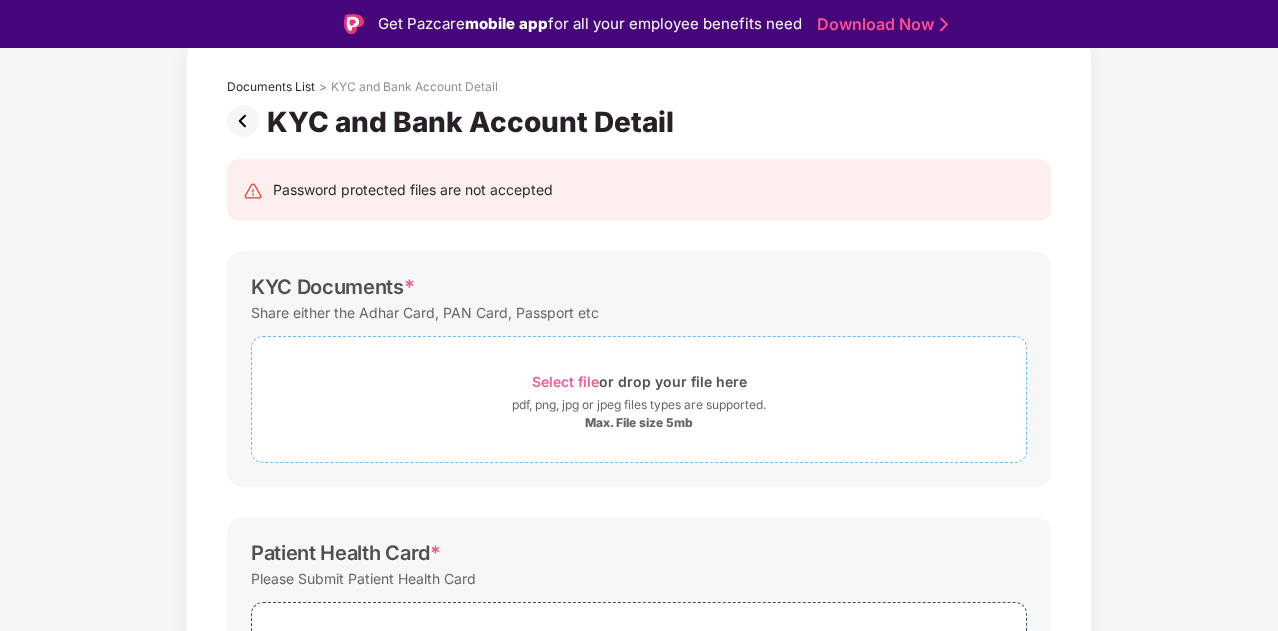 scroll, scrollTop: 104, scrollLeft: 0, axis: vertical 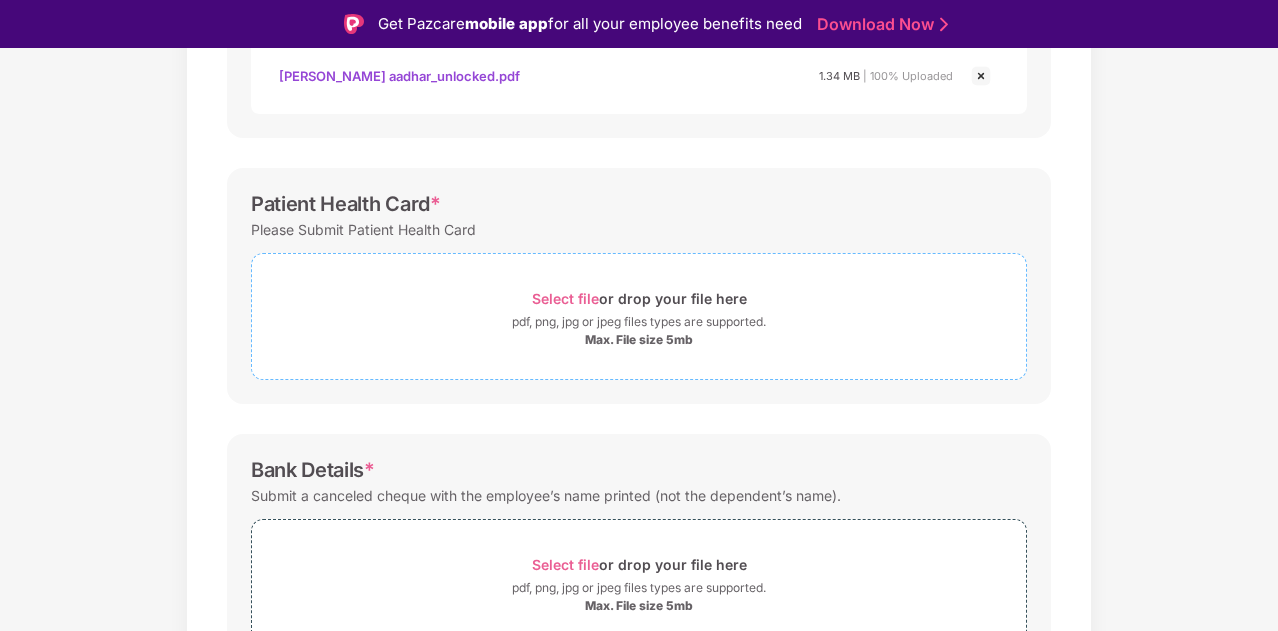 click on "Select file  or drop your file here" at bounding box center [639, 298] 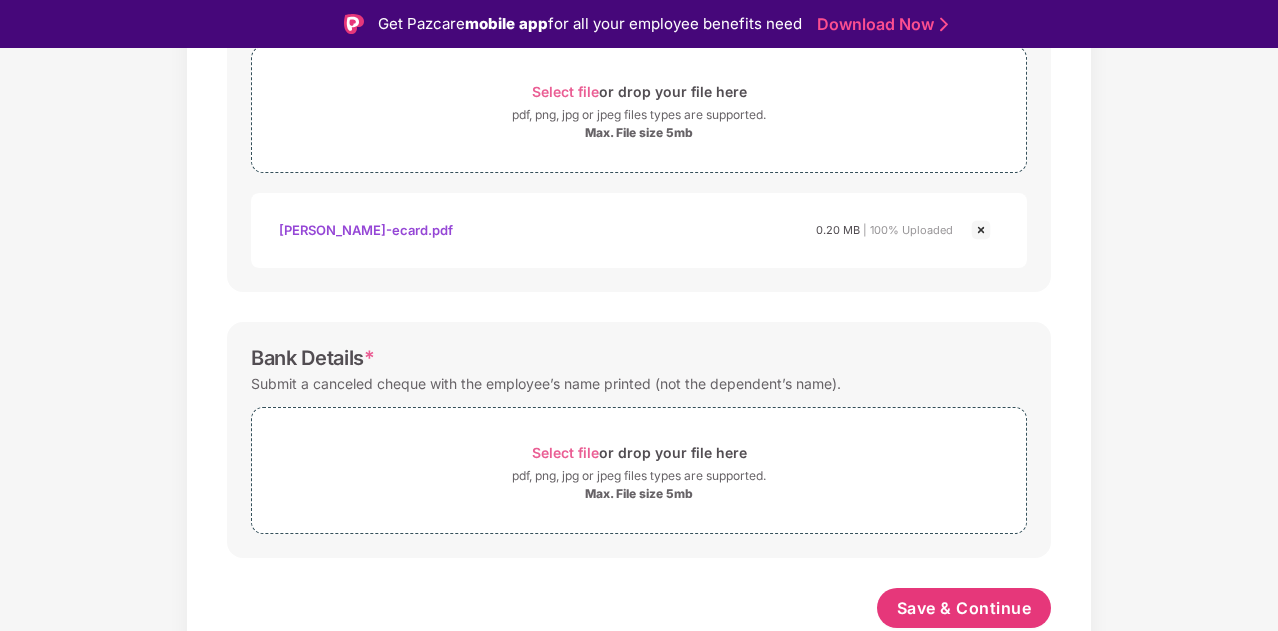 scroll, scrollTop: 759, scrollLeft: 0, axis: vertical 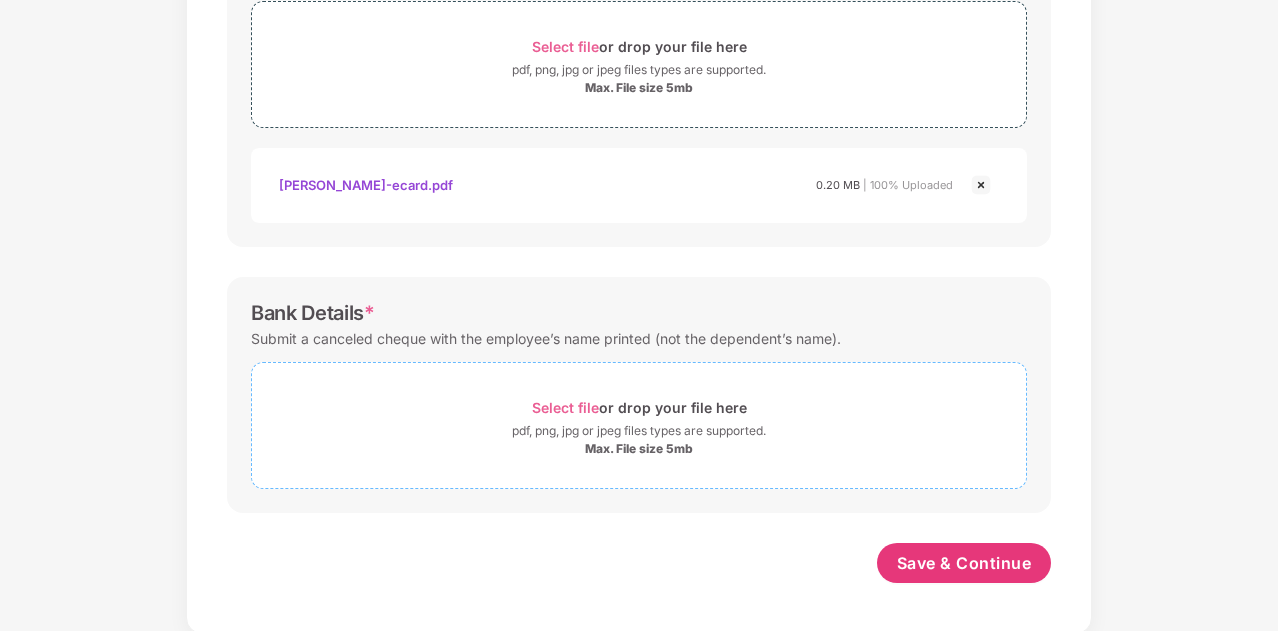 click on "Select file" at bounding box center [565, 407] 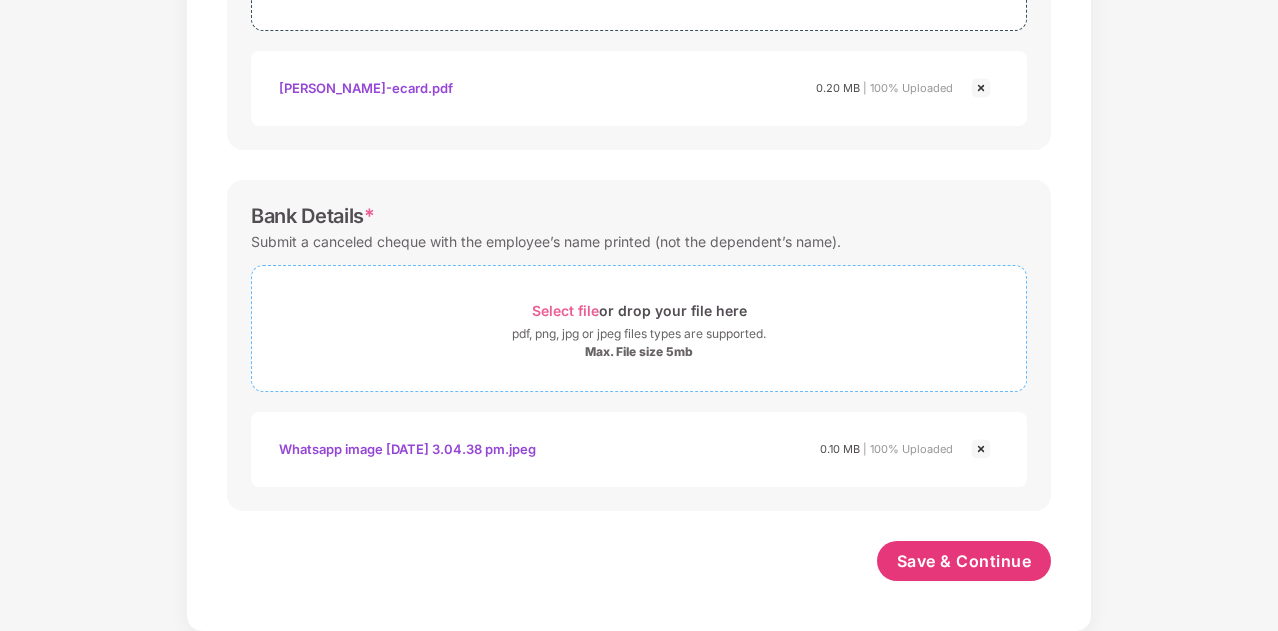 scroll, scrollTop: 847, scrollLeft: 0, axis: vertical 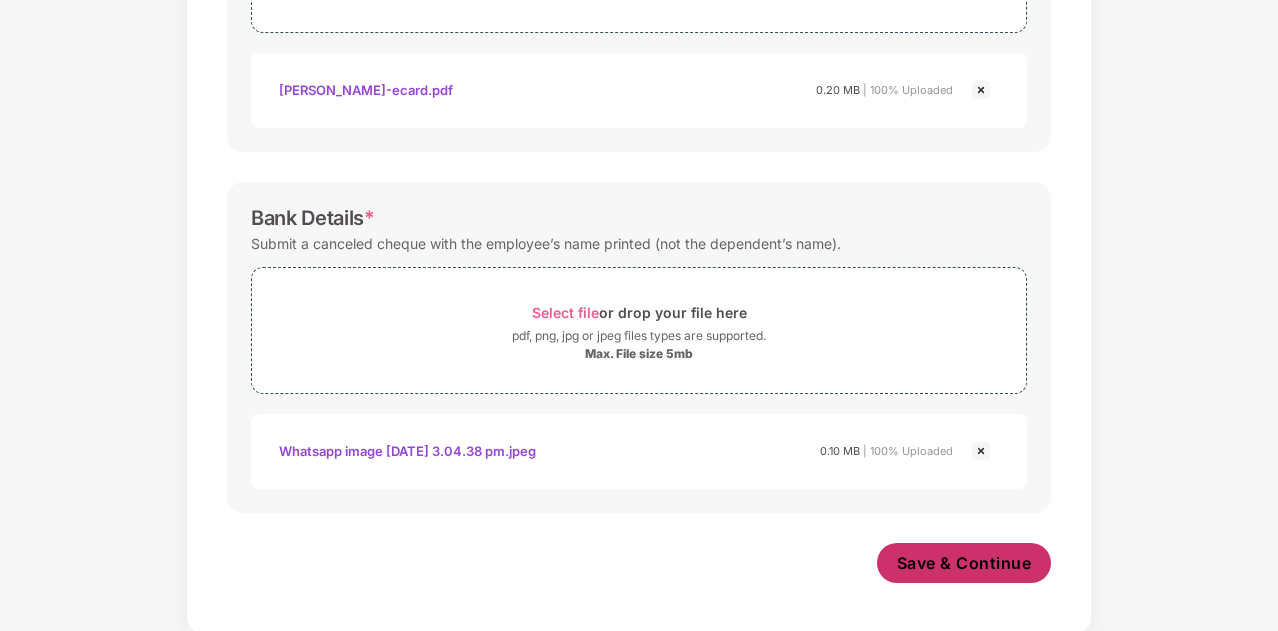 click on "Save & Continue" at bounding box center (964, 563) 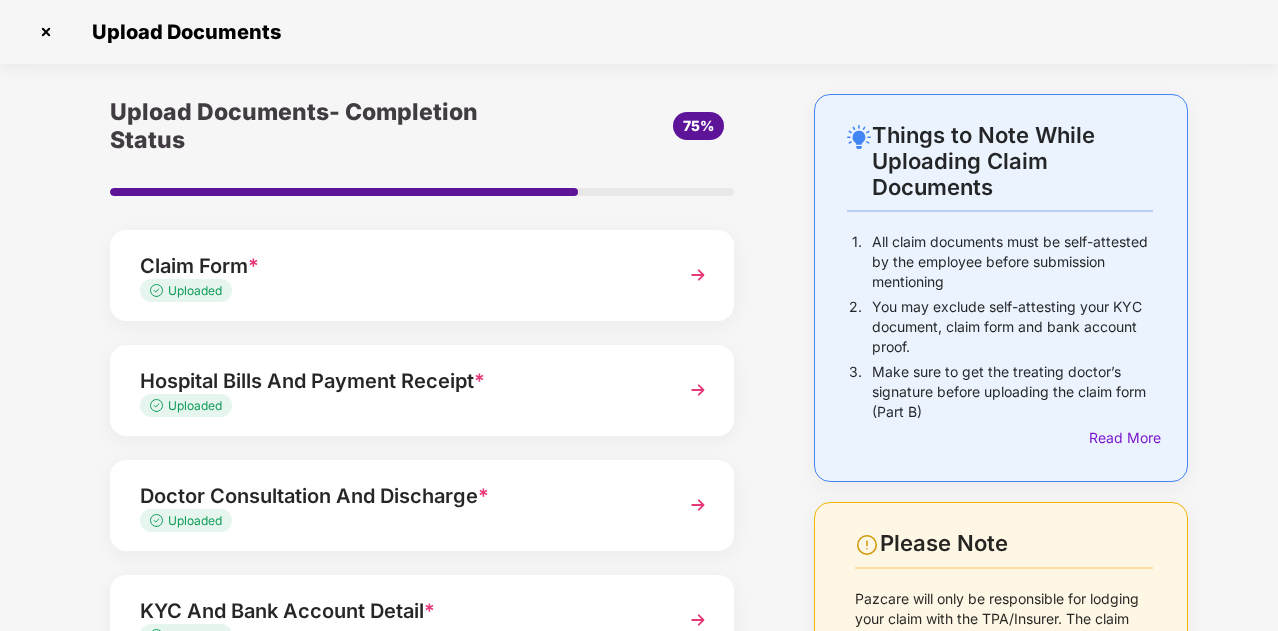 scroll, scrollTop: 280, scrollLeft: 0, axis: vertical 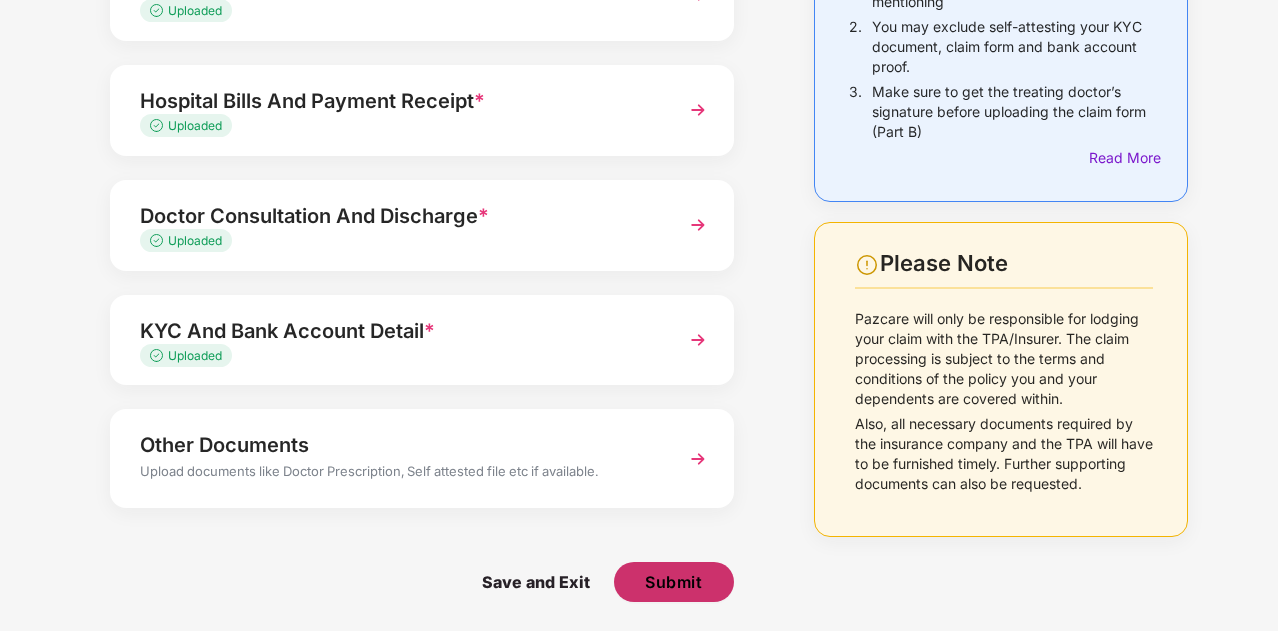 click on "Submit" at bounding box center [673, 582] 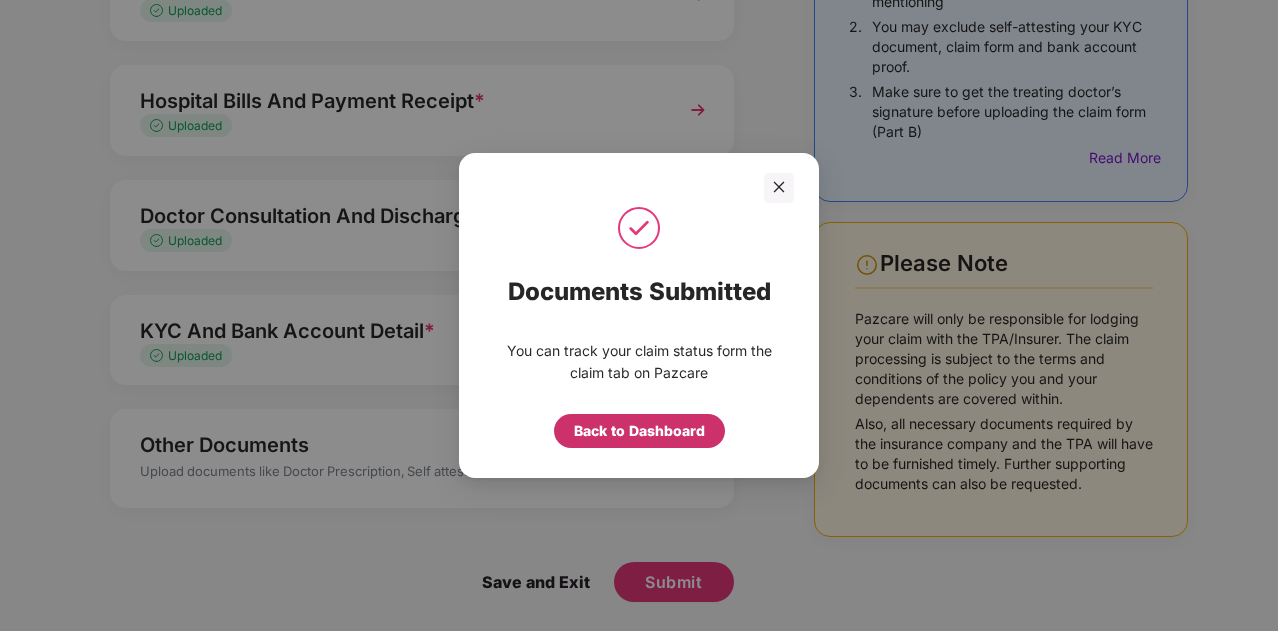 click on "Back to Dashboard" at bounding box center [639, 431] 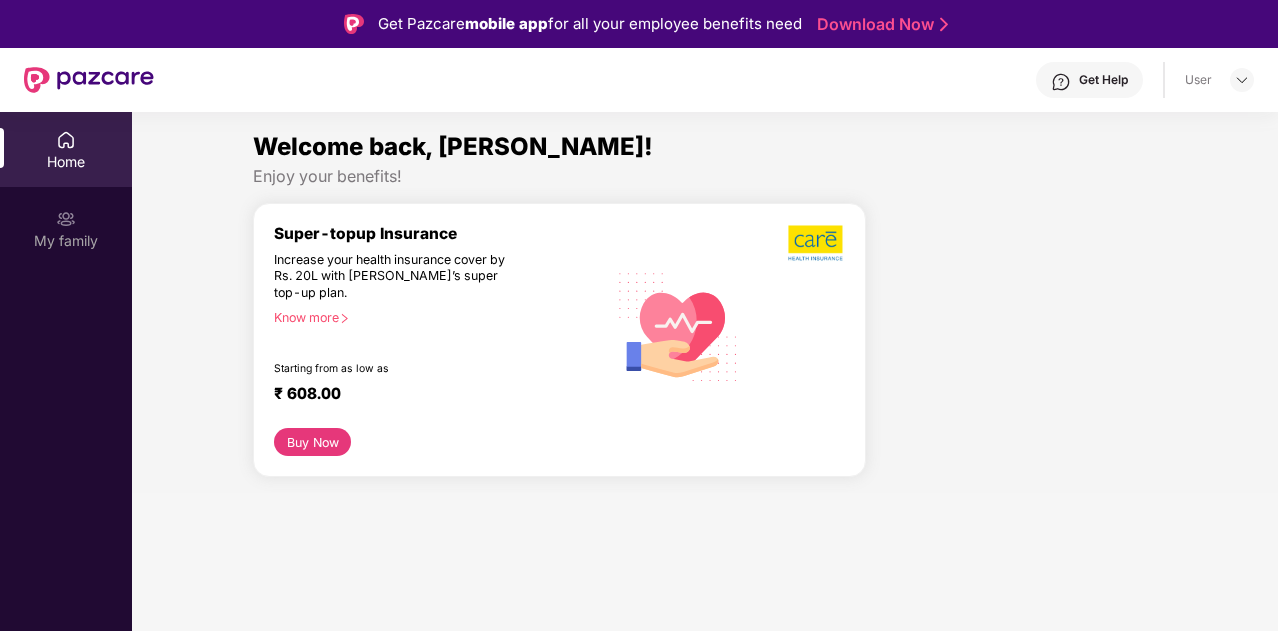 scroll, scrollTop: 0, scrollLeft: 0, axis: both 